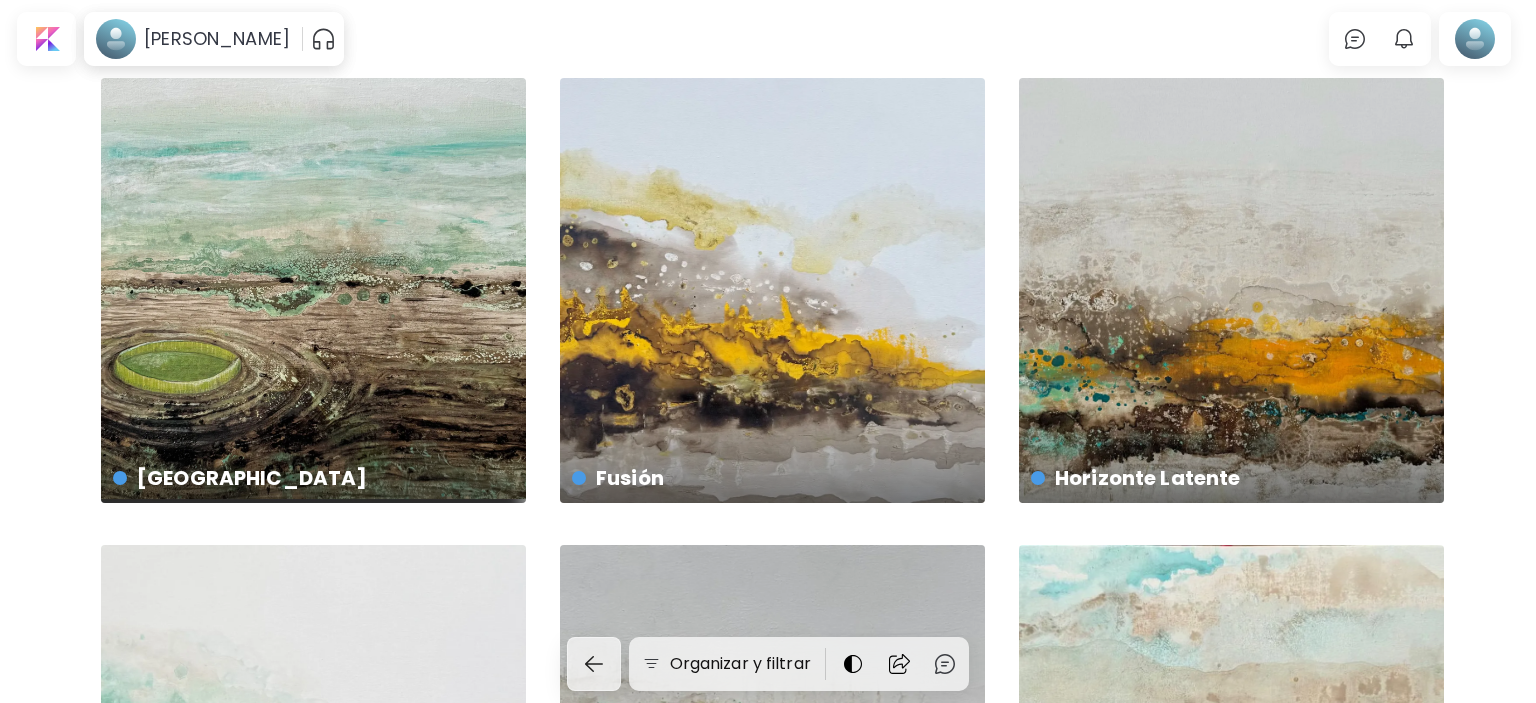 scroll, scrollTop: 0, scrollLeft: 0, axis: both 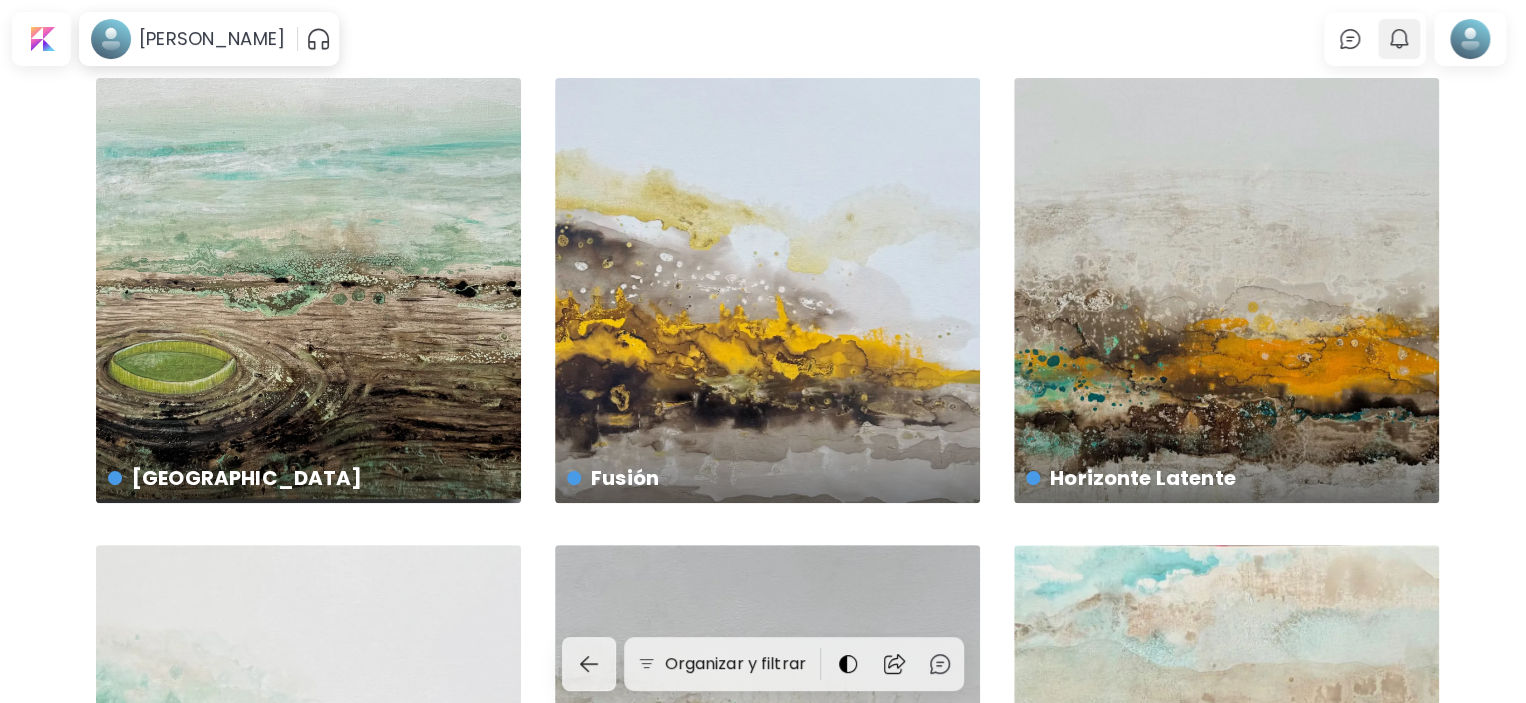 click at bounding box center (1399, 39) 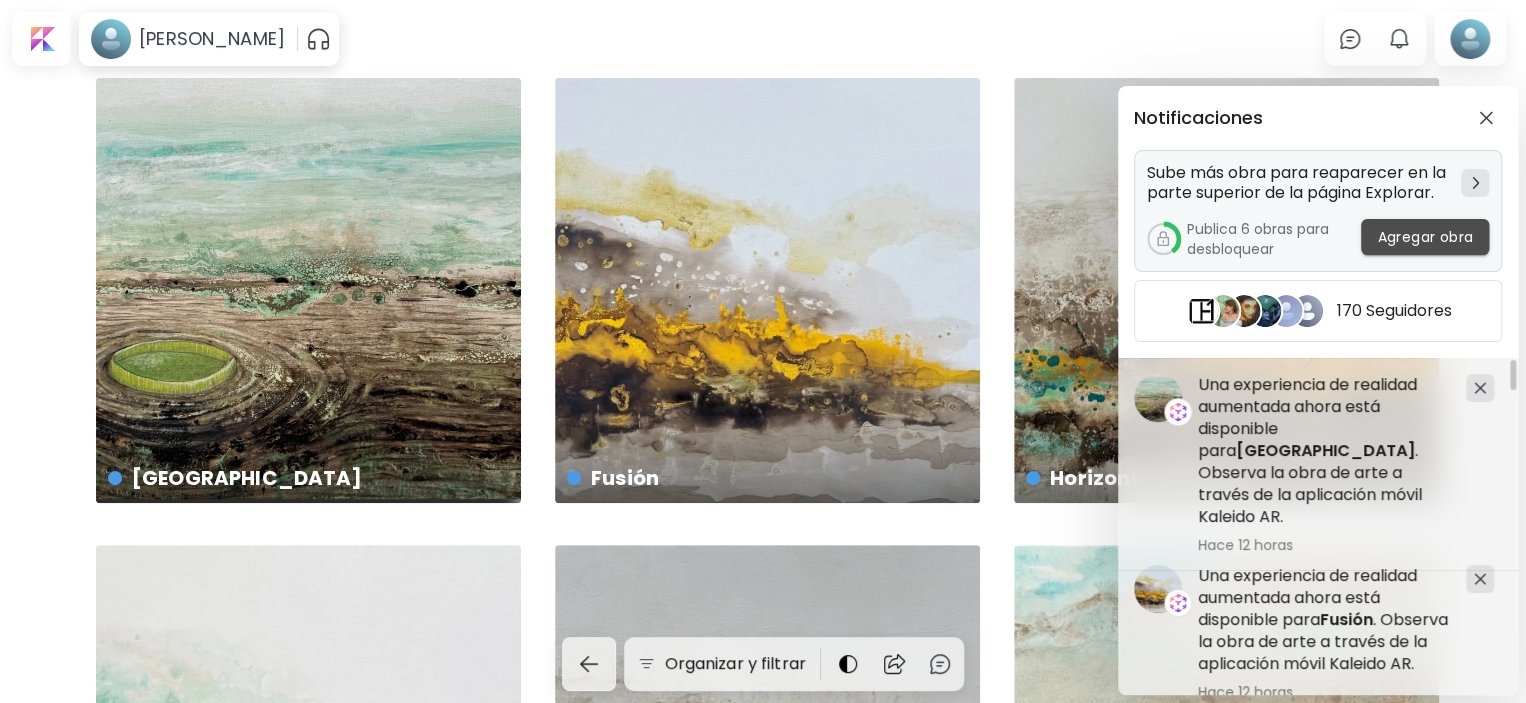 click on "Agregar obra" at bounding box center [1425, 237] 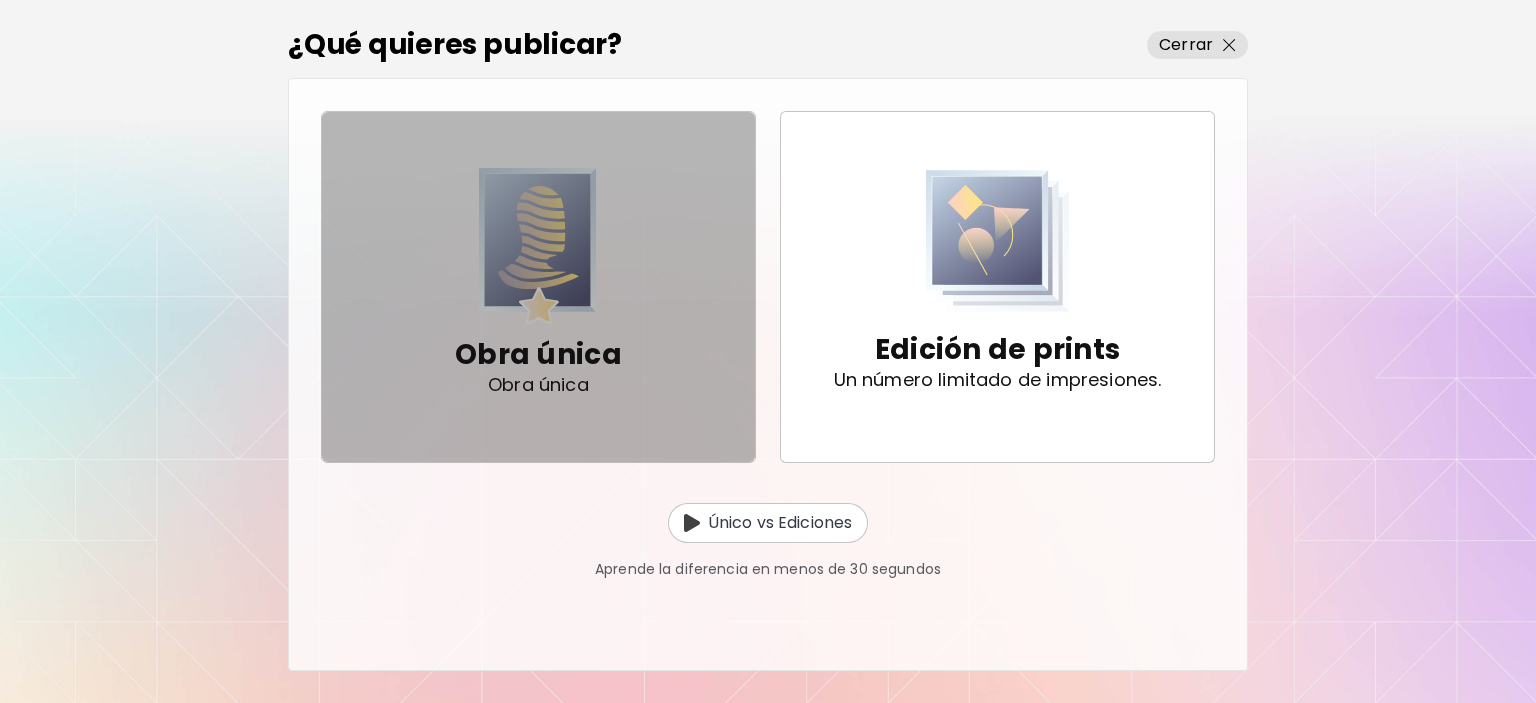 click at bounding box center [538, 246] 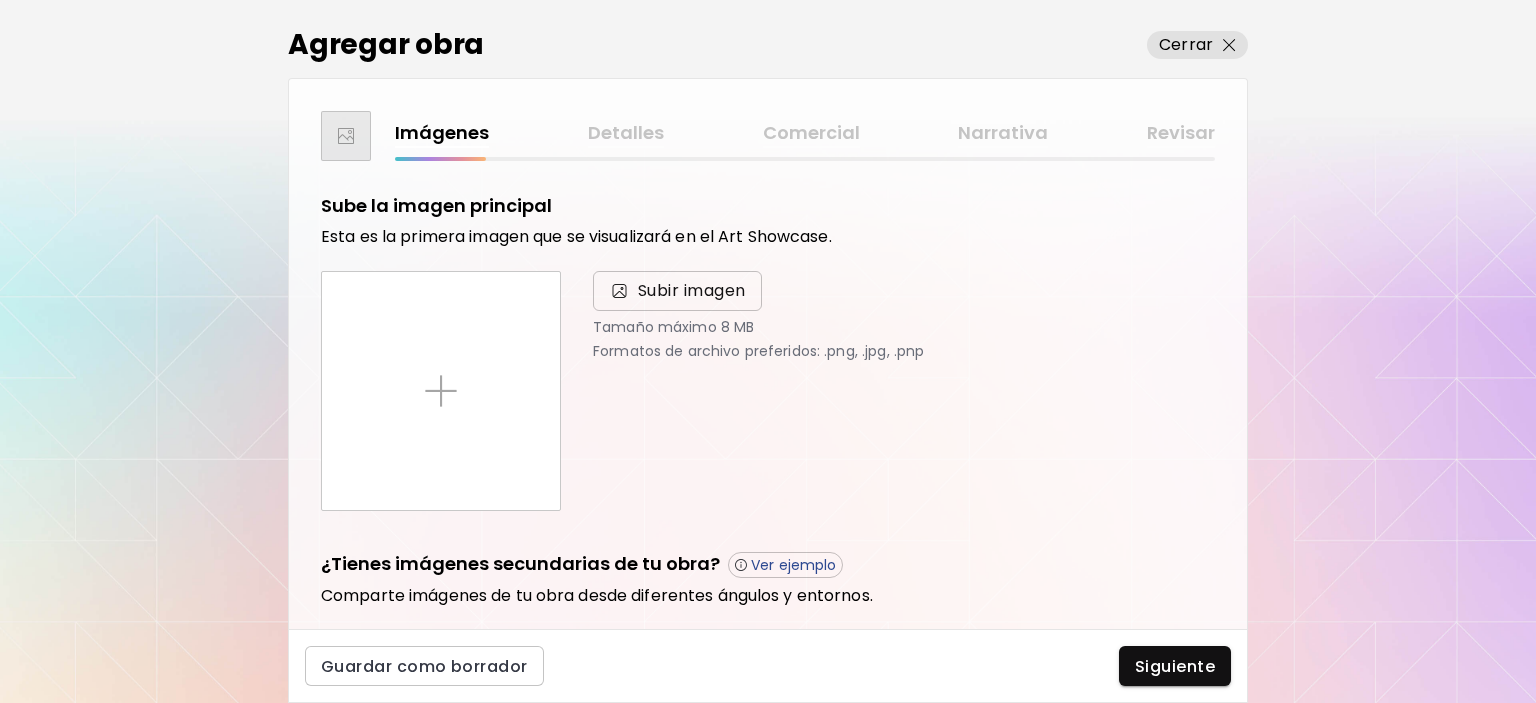 click on "Subir imagen" at bounding box center [692, 291] 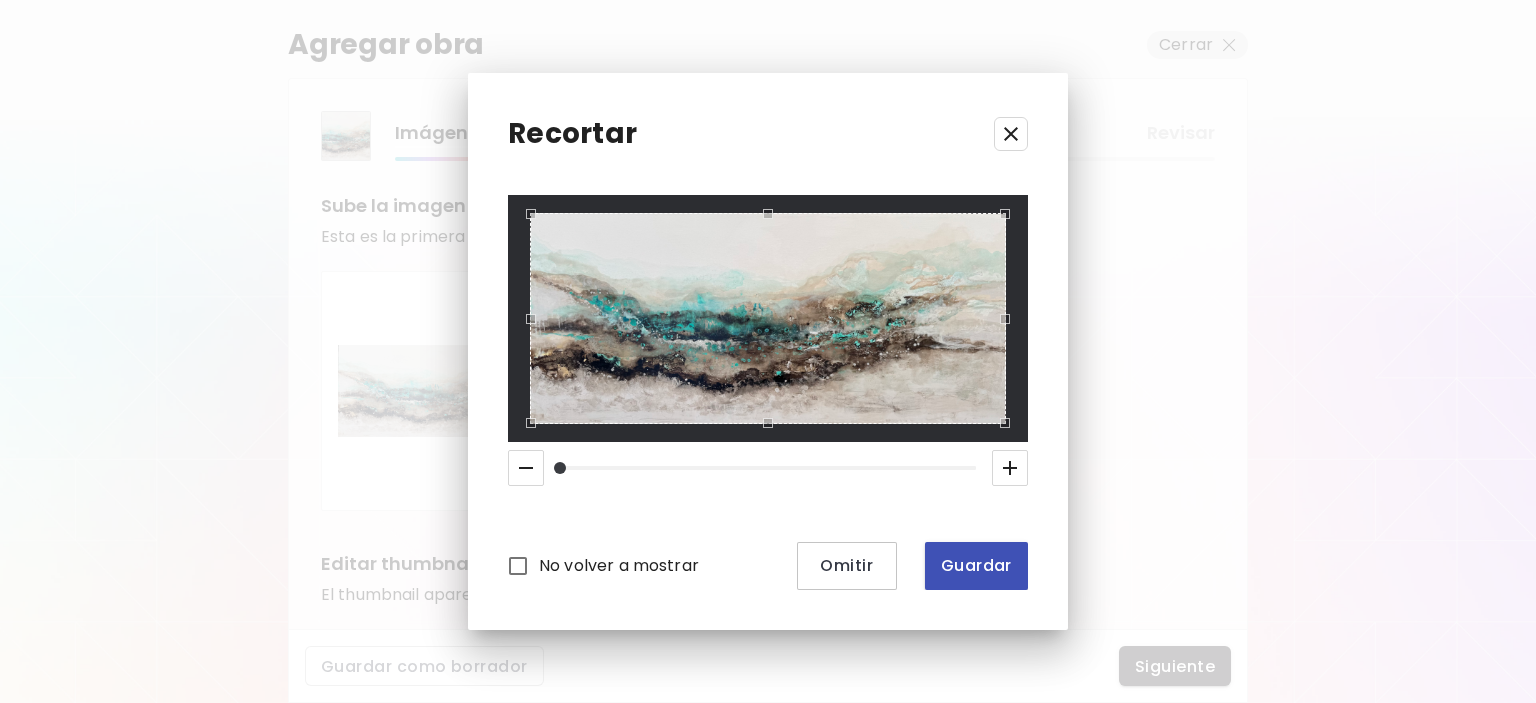 click on "Guardar" at bounding box center [976, 565] 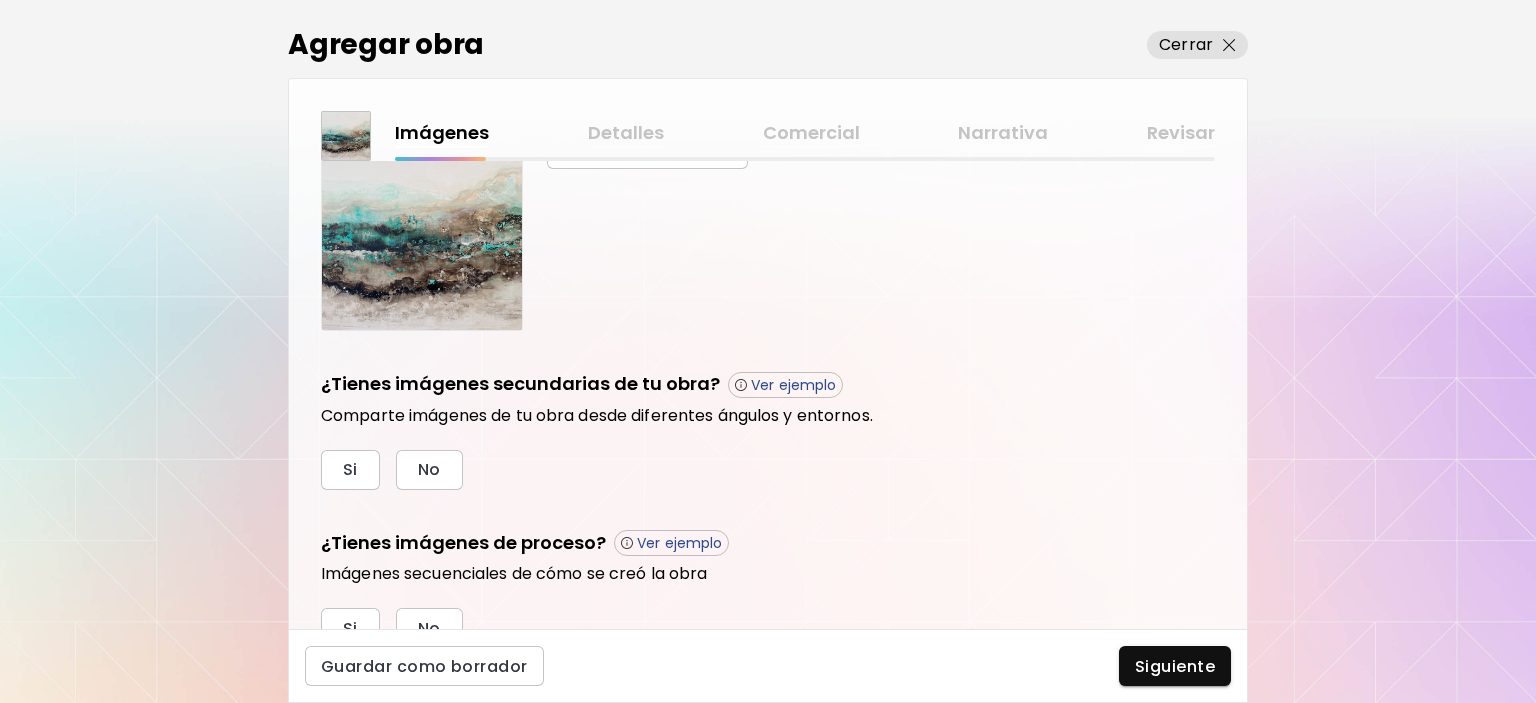 scroll, scrollTop: 588, scrollLeft: 0, axis: vertical 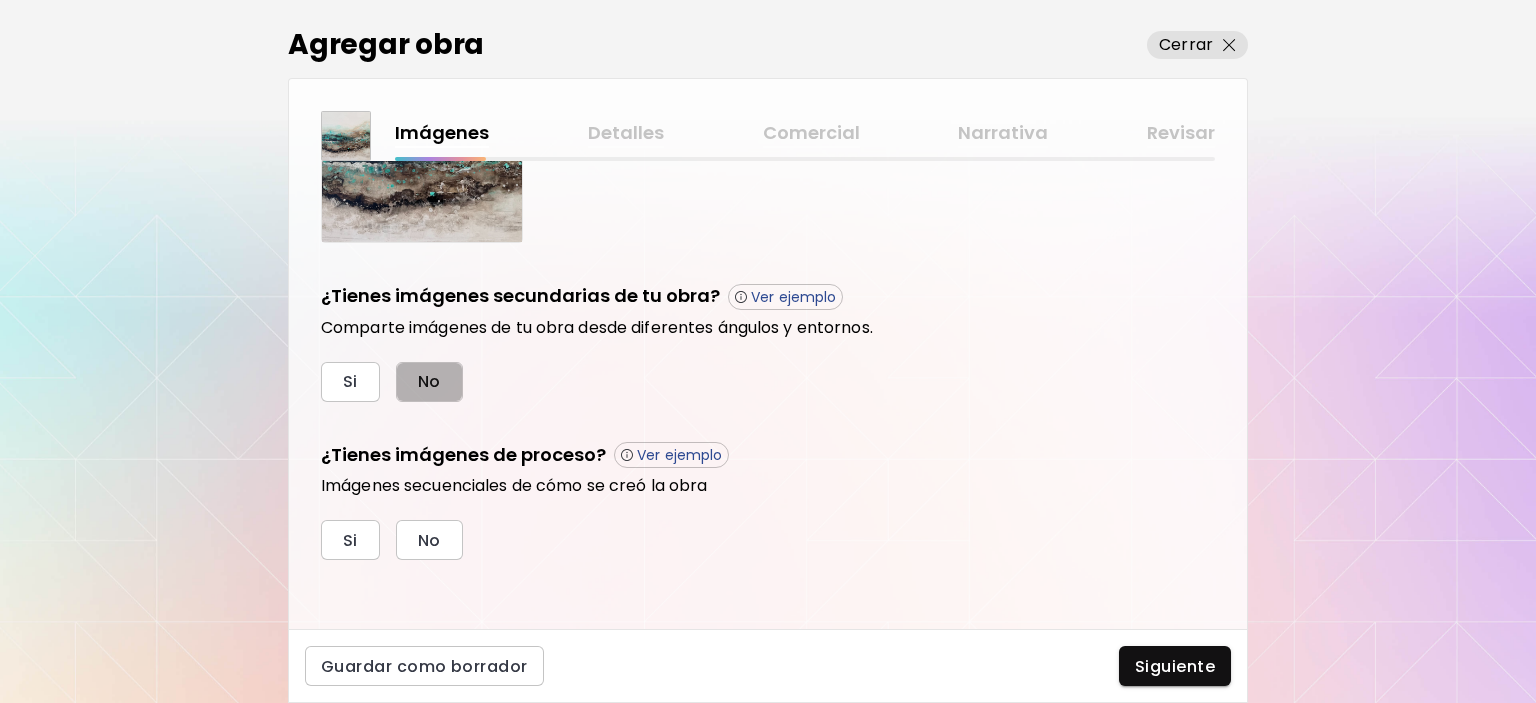 click on "No" at bounding box center (429, 381) 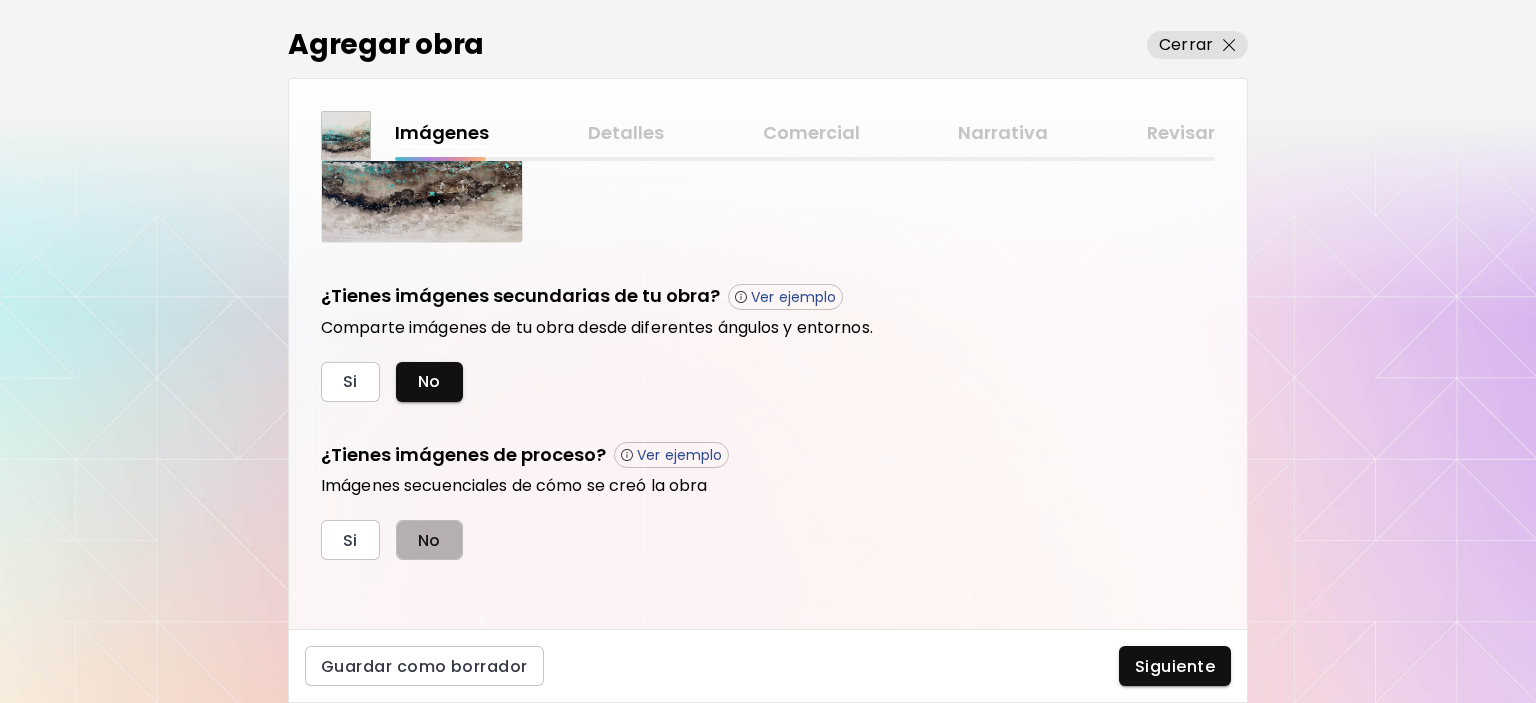 click on "No" at bounding box center [429, 540] 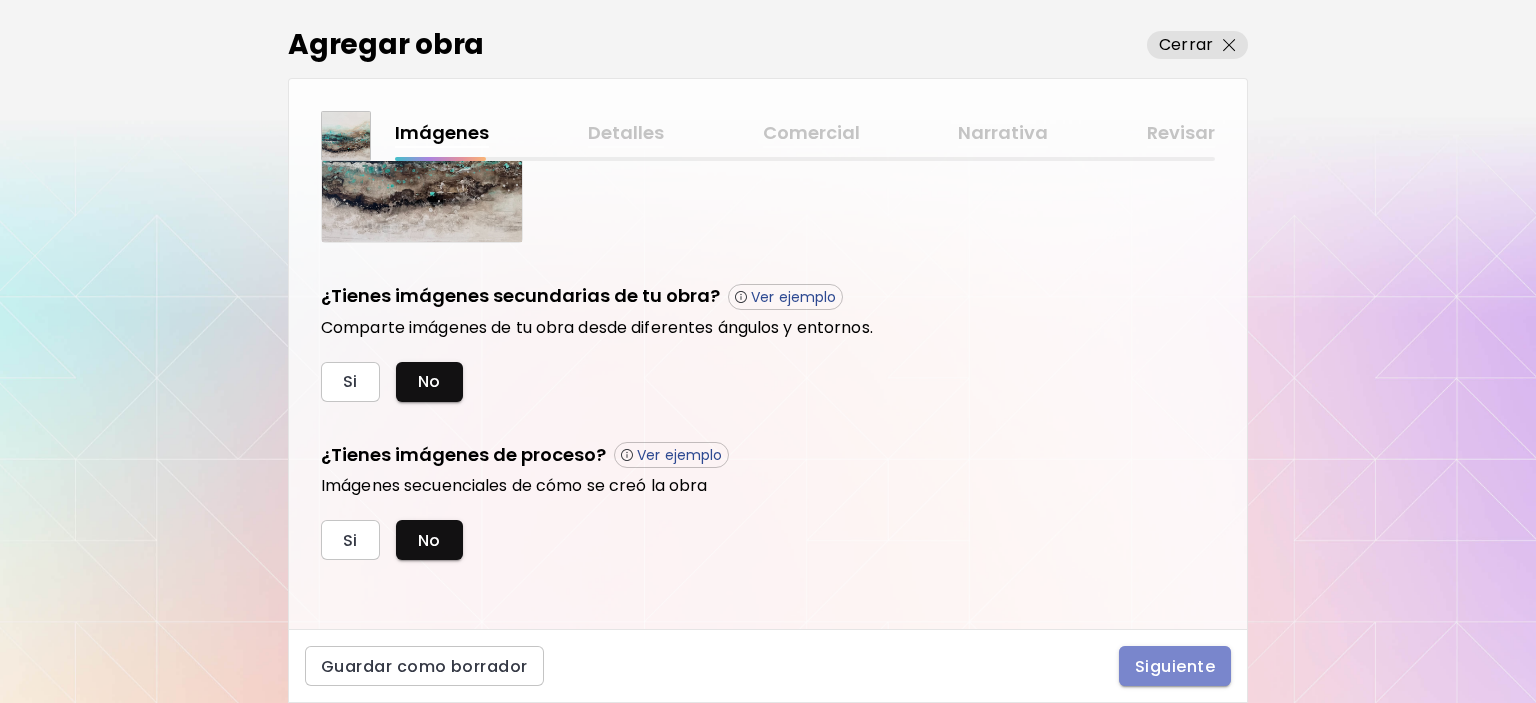 click on "Siguiente" at bounding box center [1175, 666] 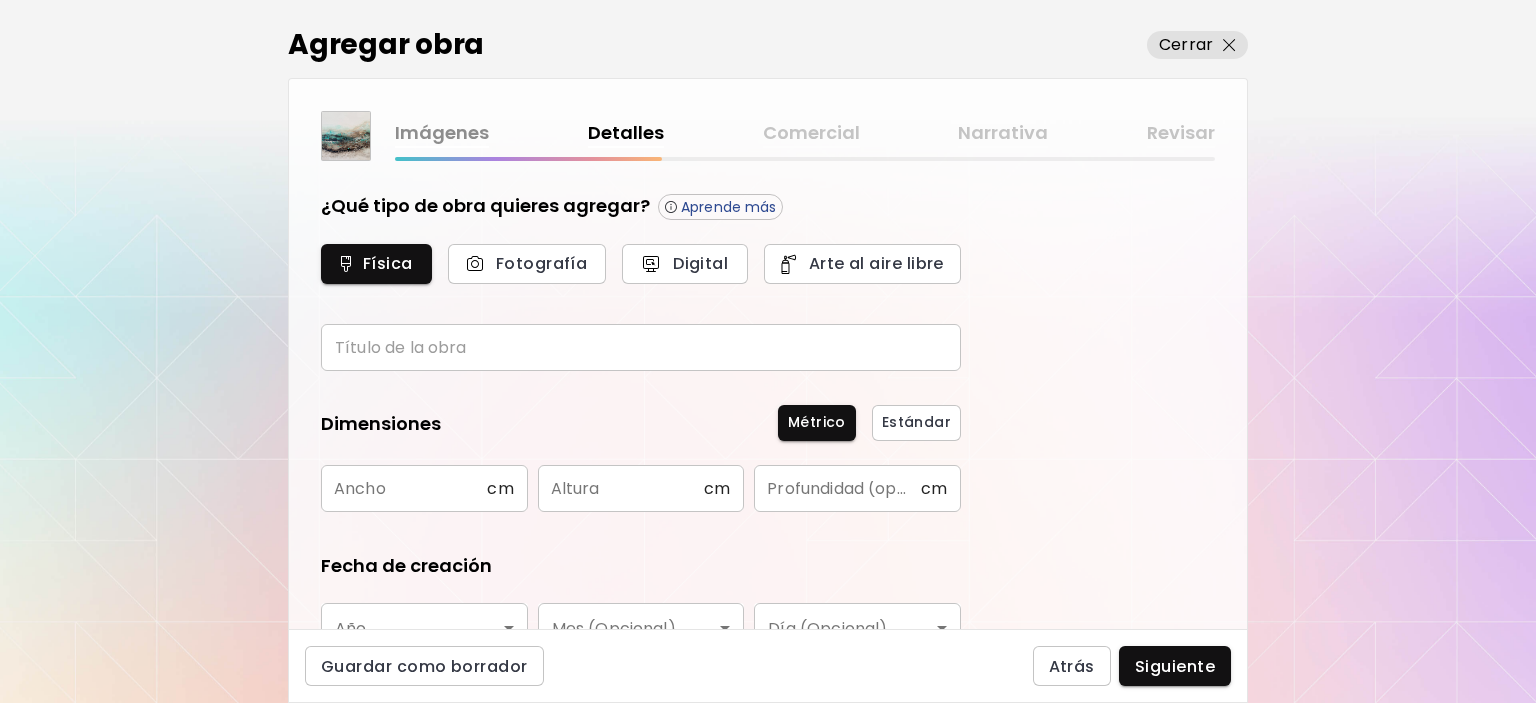 click at bounding box center [641, 347] 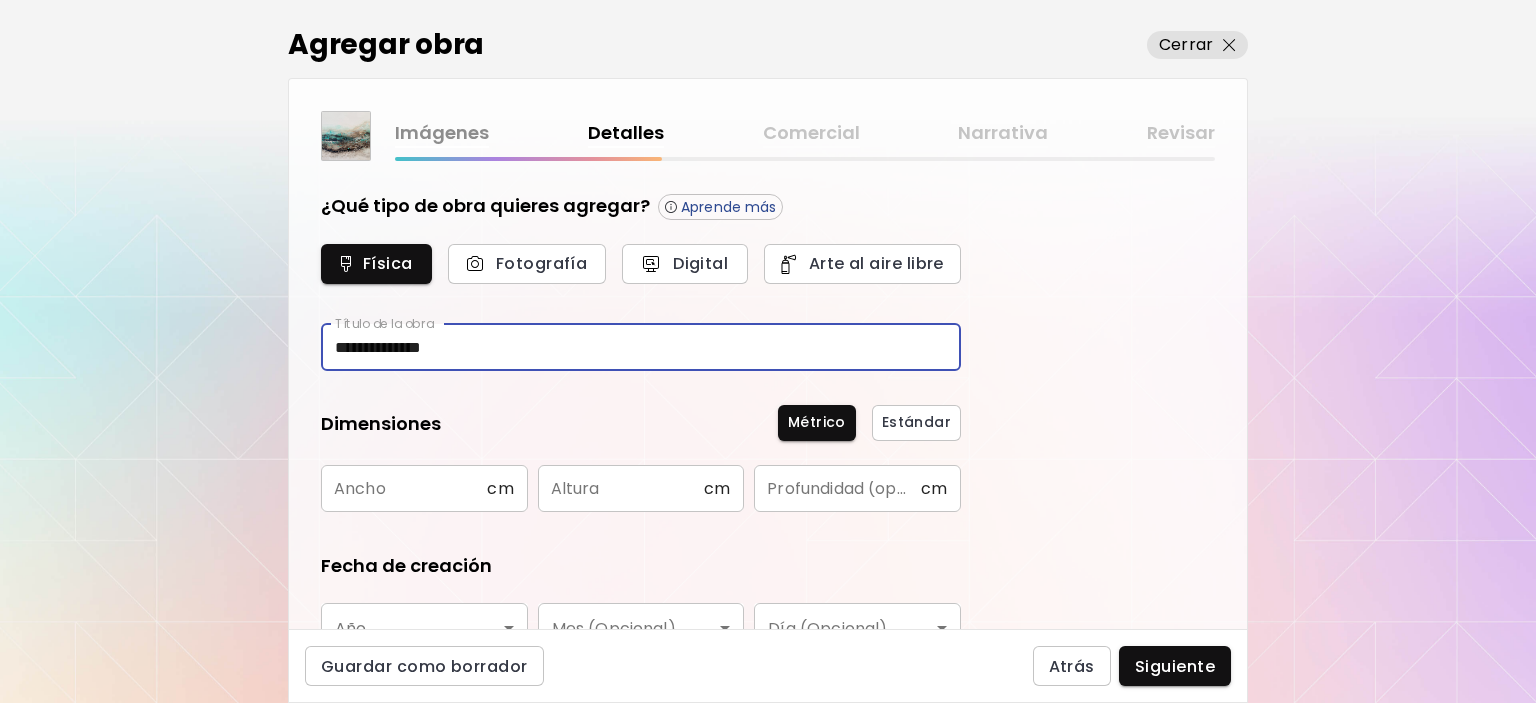 type on "**********" 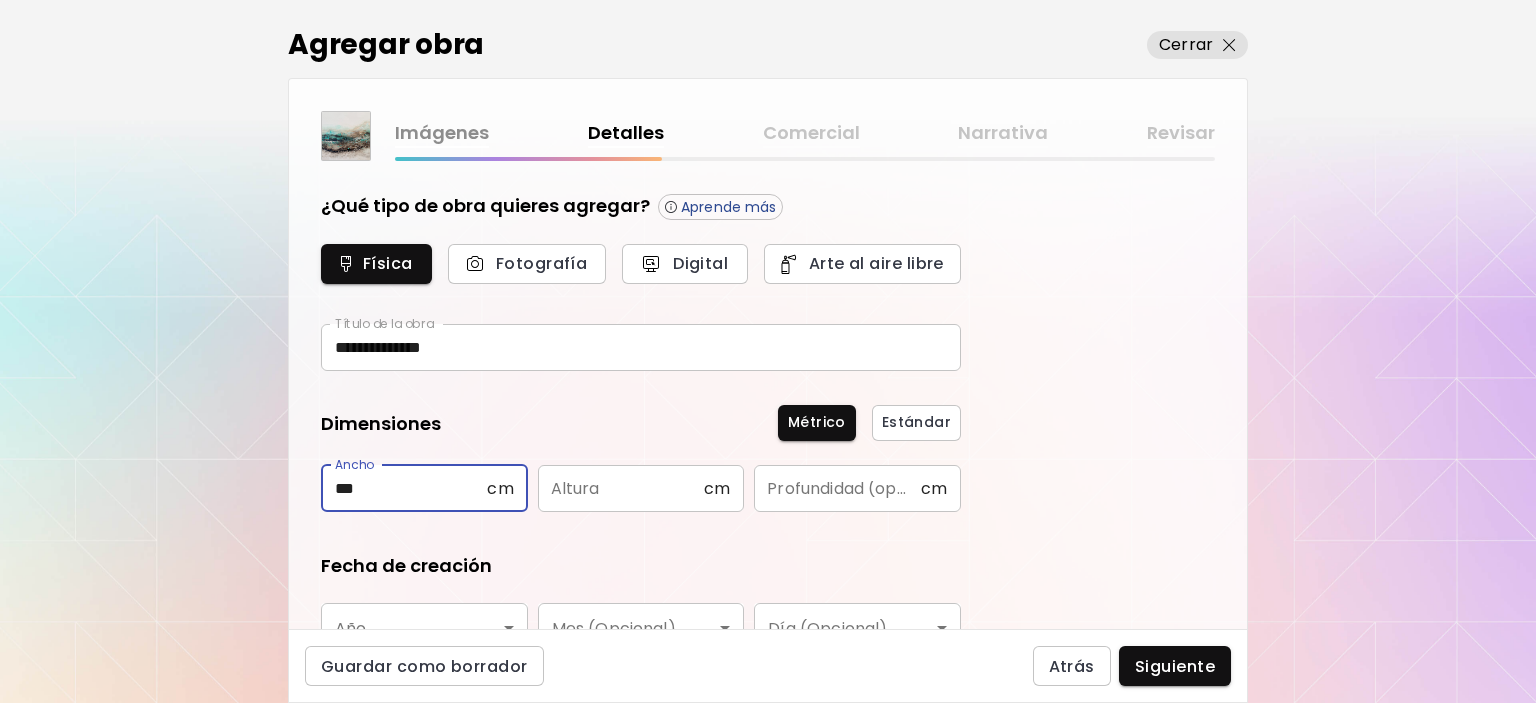 type on "***" 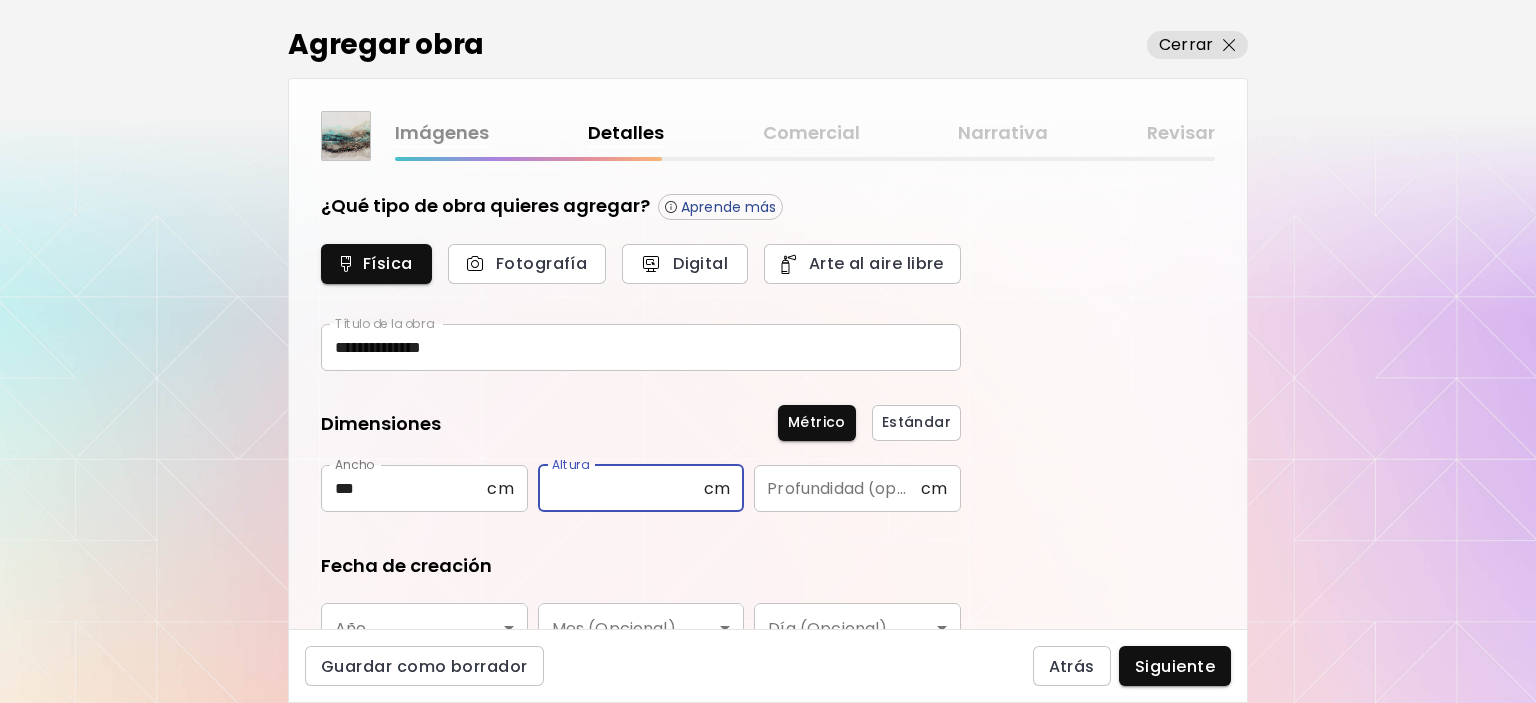 click at bounding box center (621, 488) 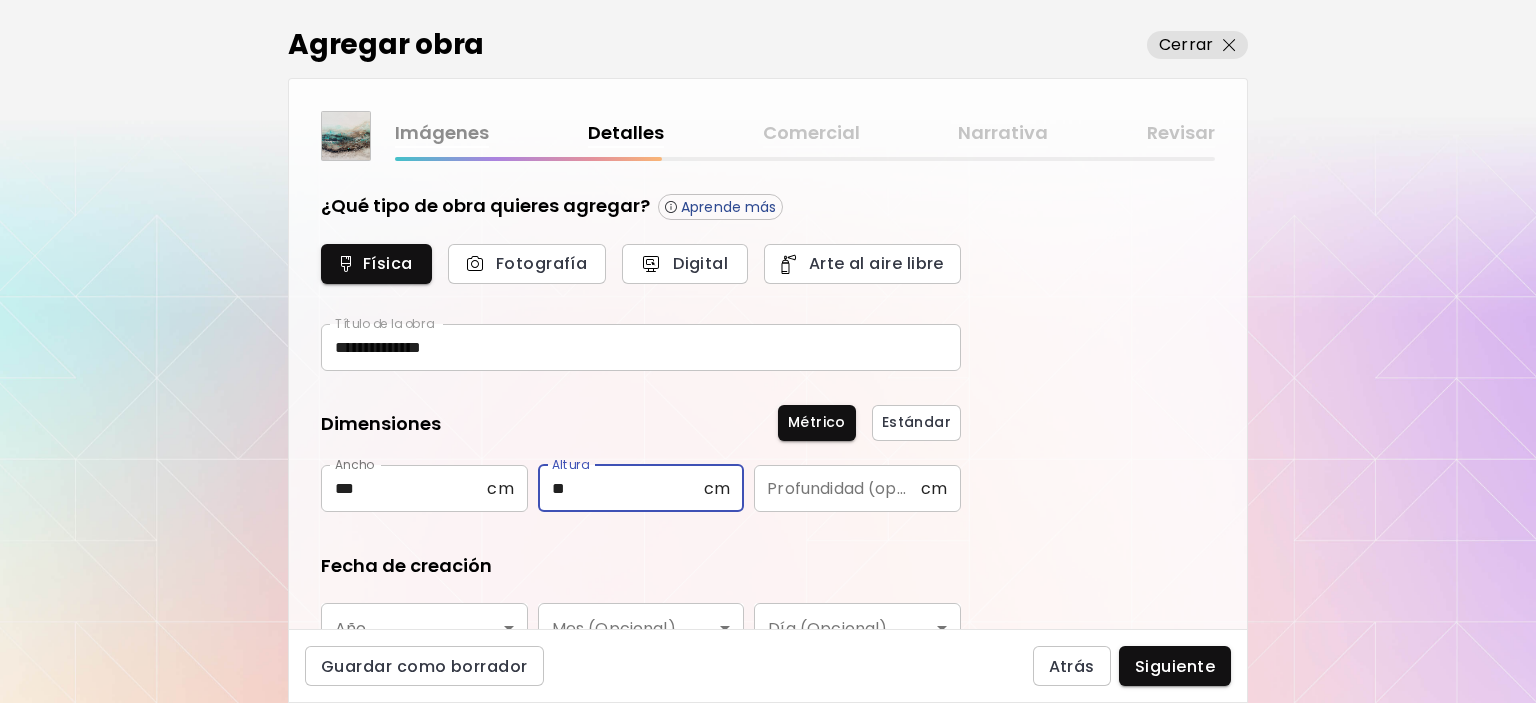 type on "**" 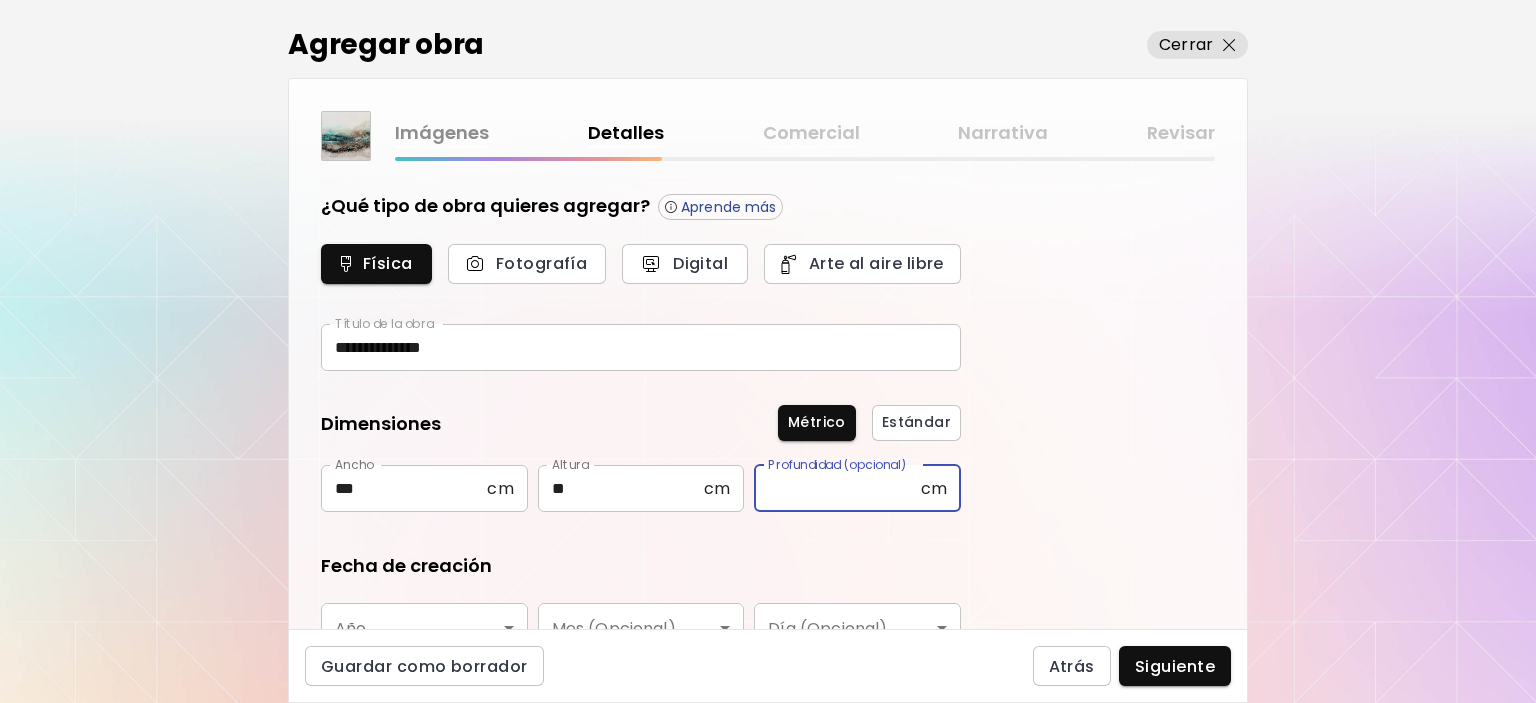 click at bounding box center (837, 488) 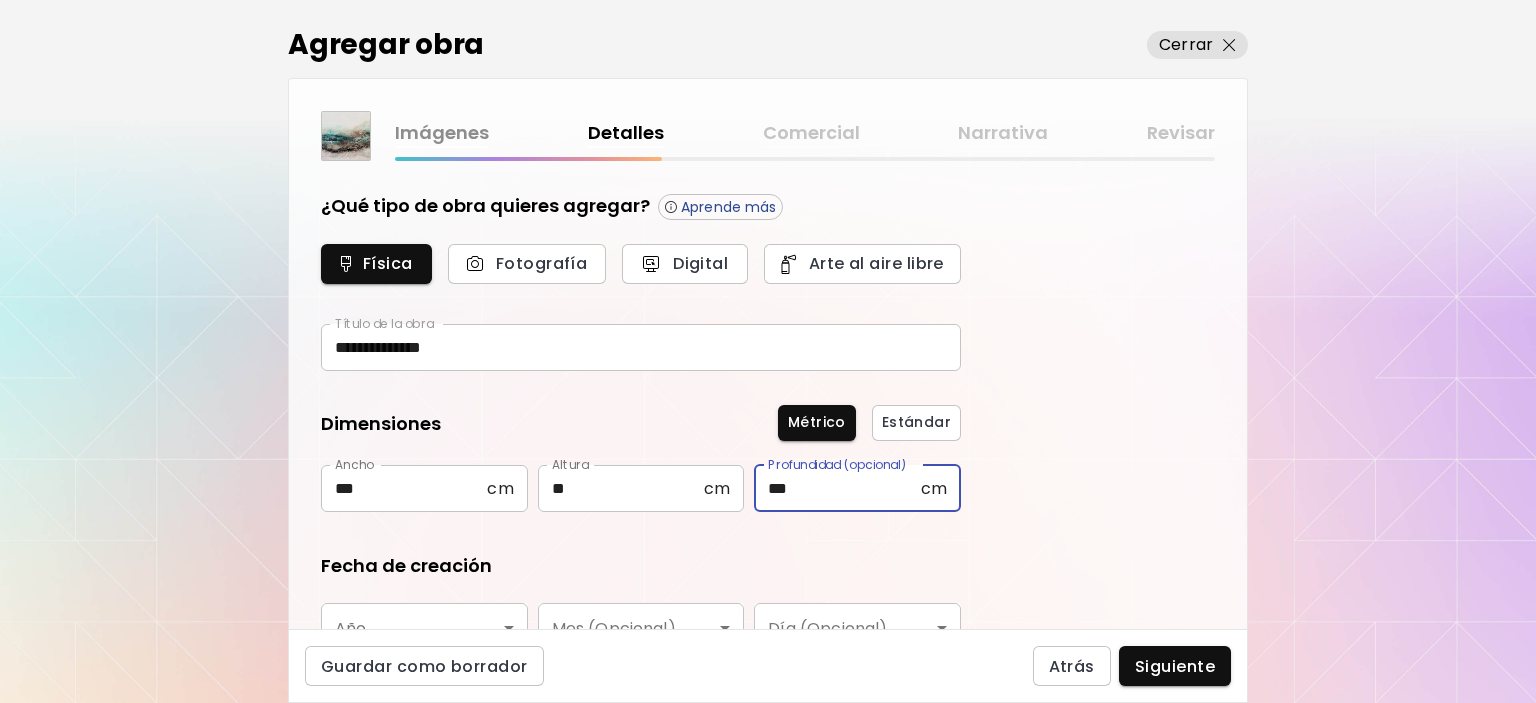 type on "***" 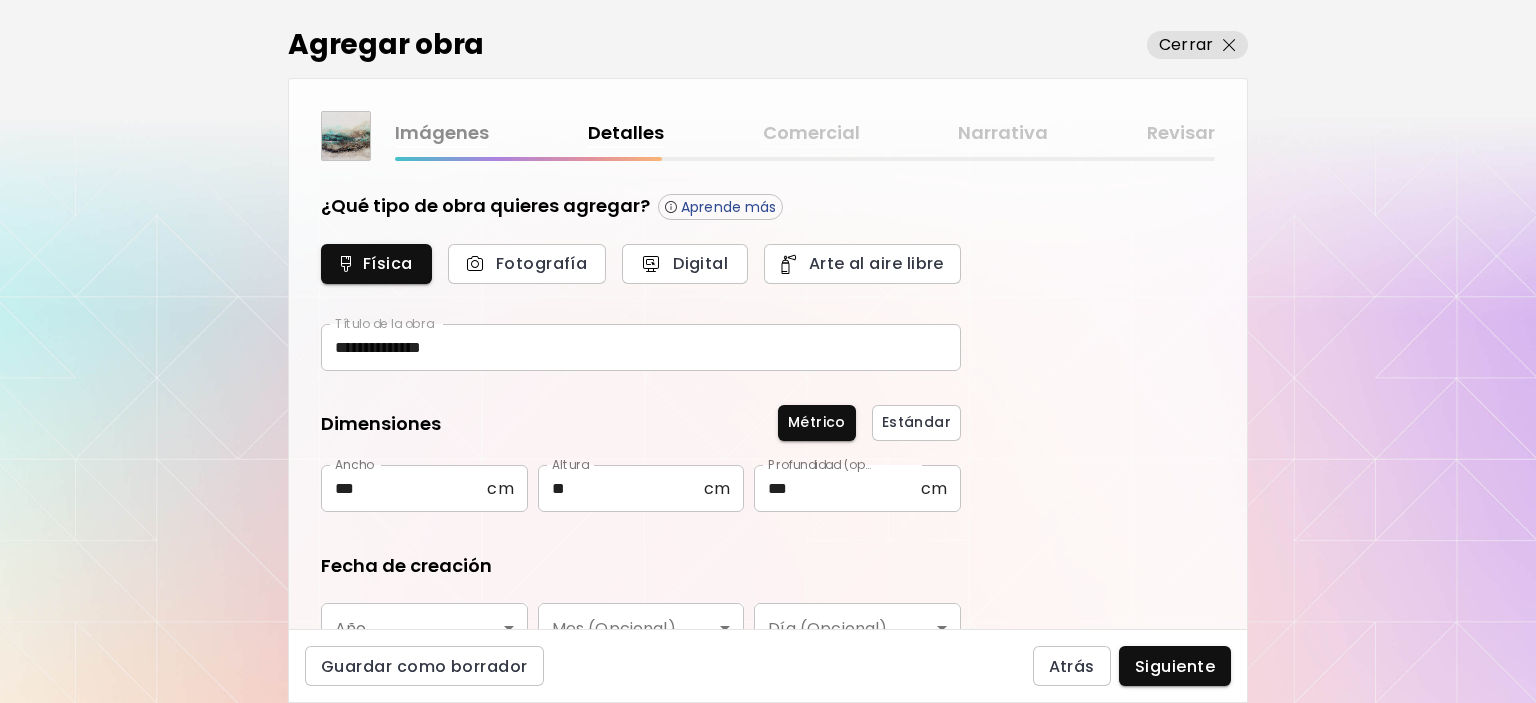 click on "**********" at bounding box center [768, 395] 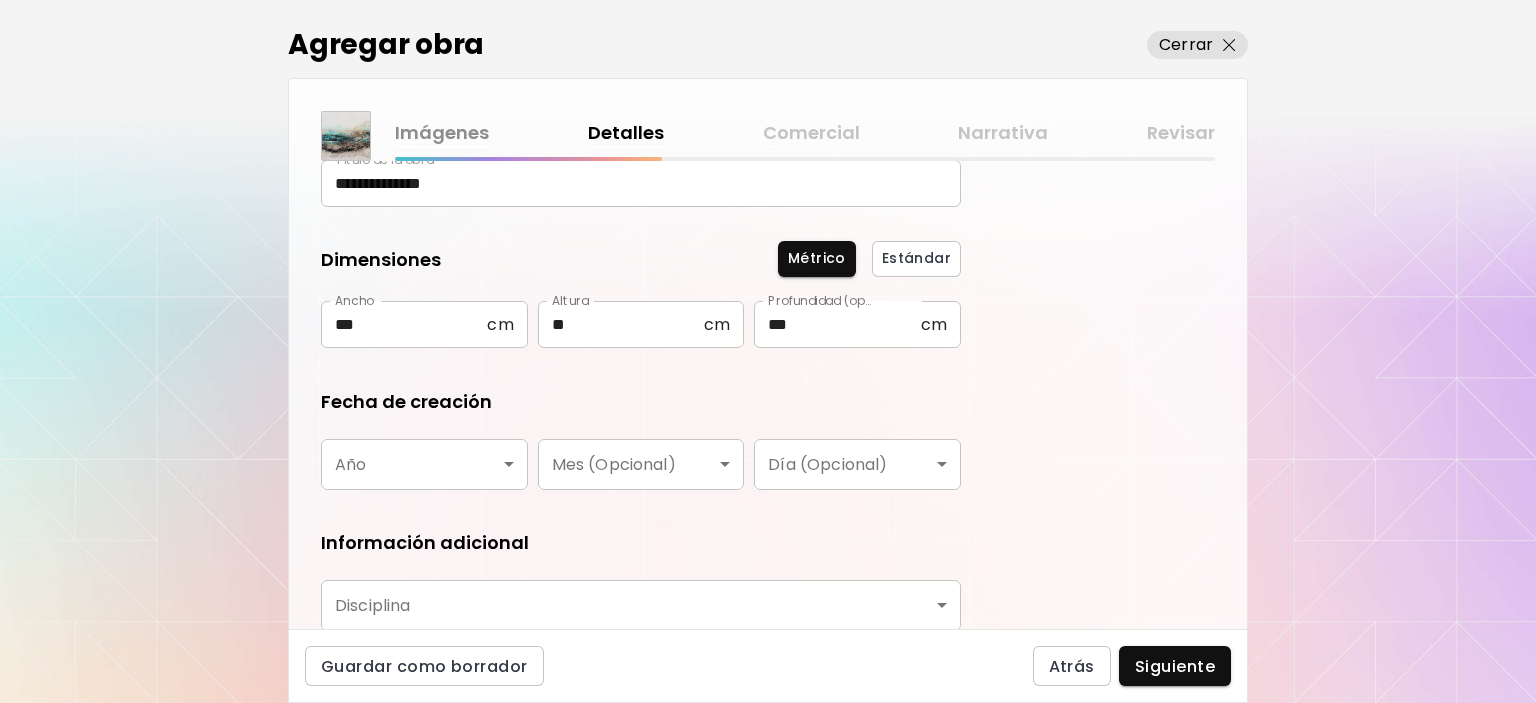 scroll, scrollTop: 200, scrollLeft: 0, axis: vertical 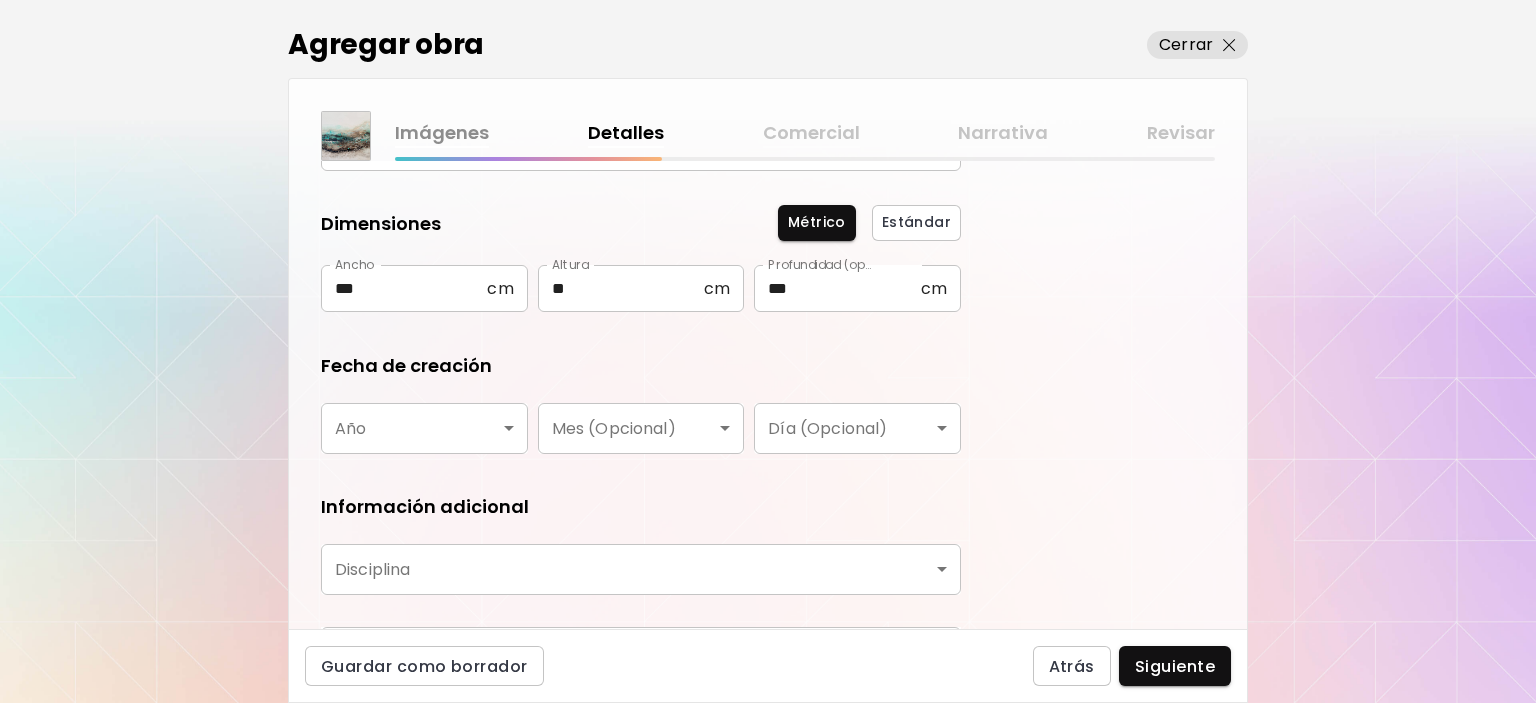 click on "**********" at bounding box center (768, 351) 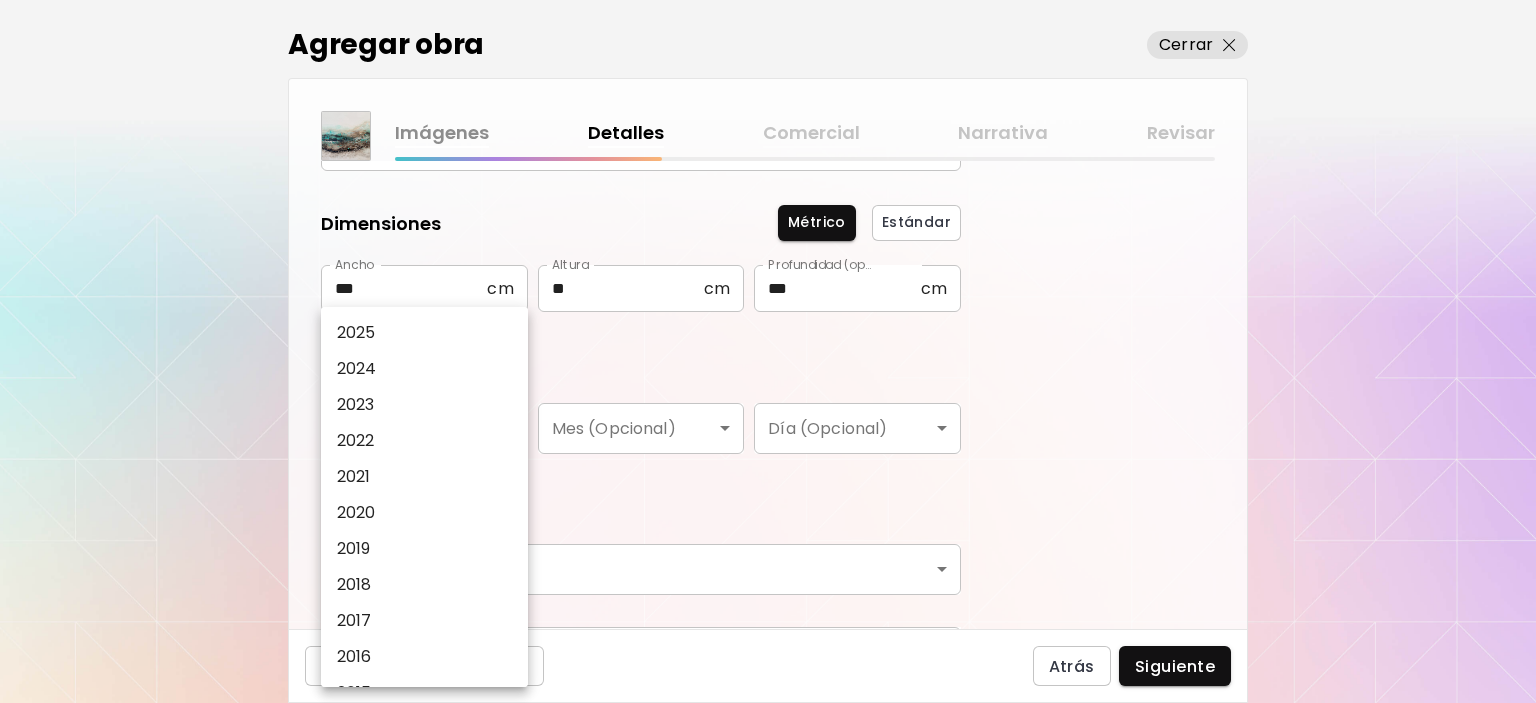 click on "2025" at bounding box center [356, 333] 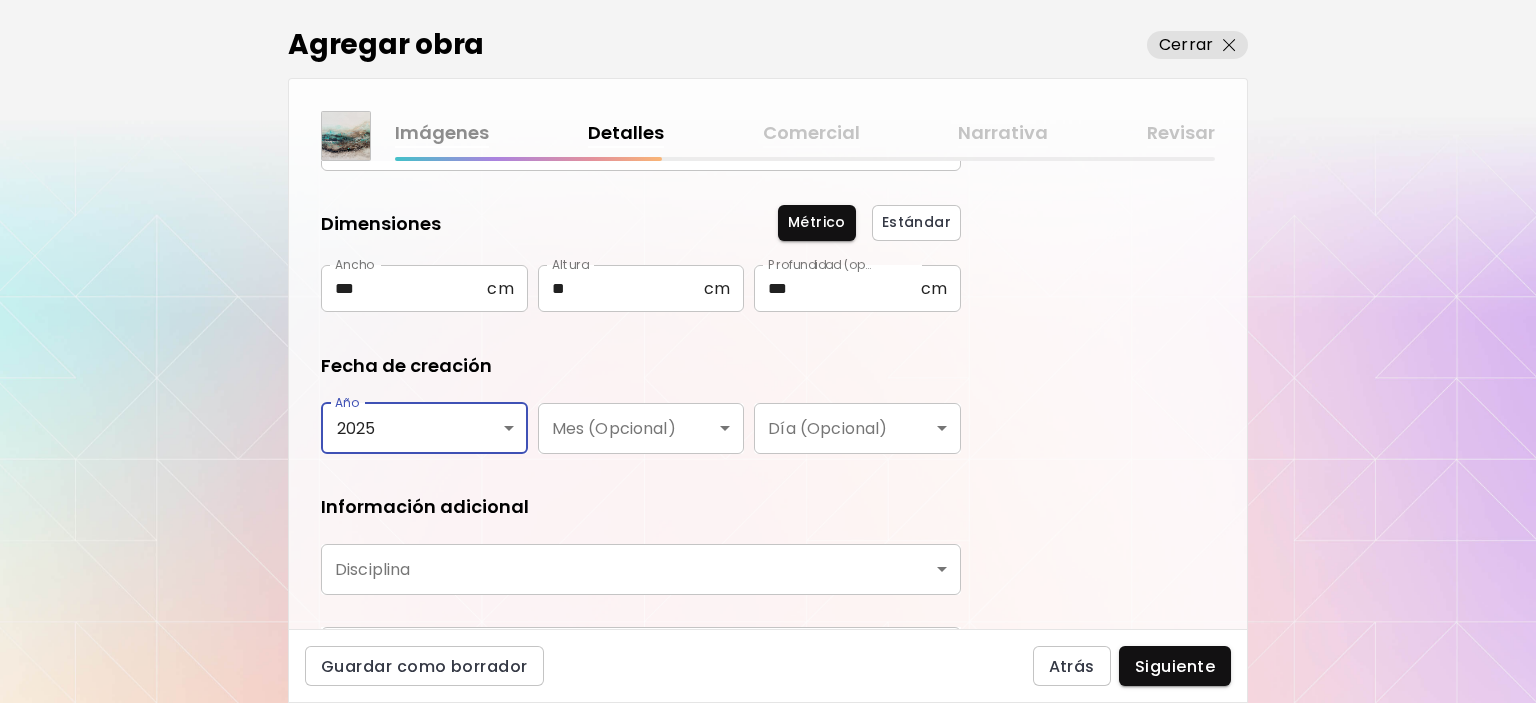 click on "**********" at bounding box center (768, 351) 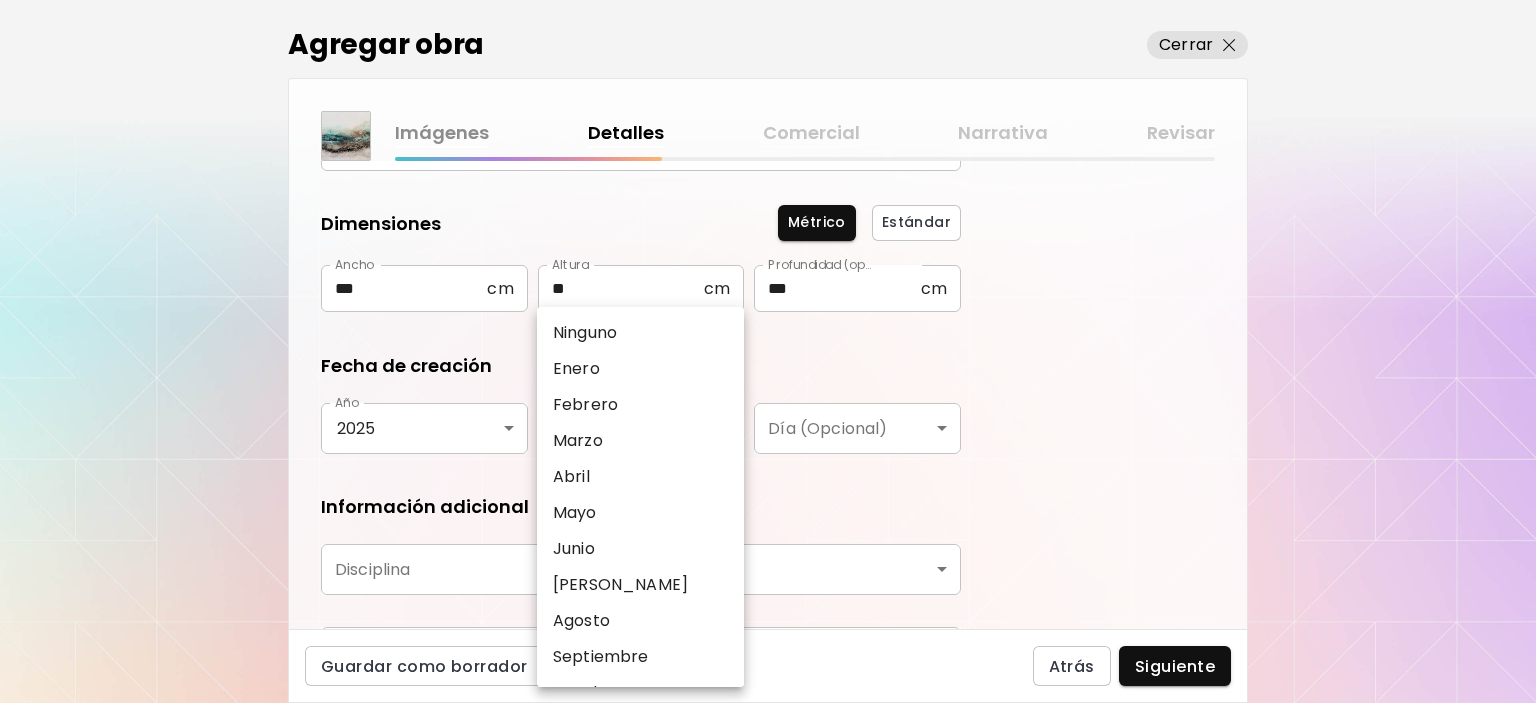 click on "[PERSON_NAME]" at bounding box center [620, 585] 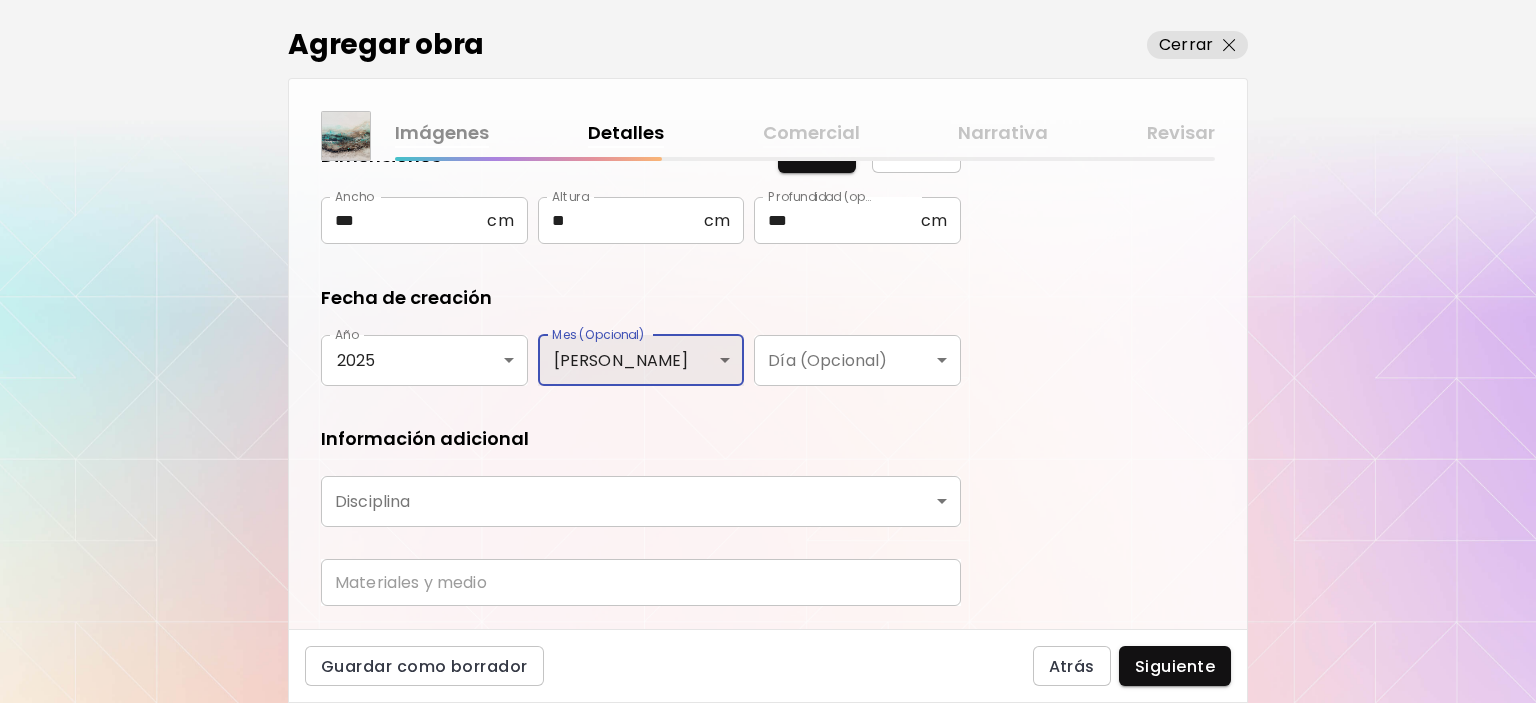 scroll, scrollTop: 322, scrollLeft: 0, axis: vertical 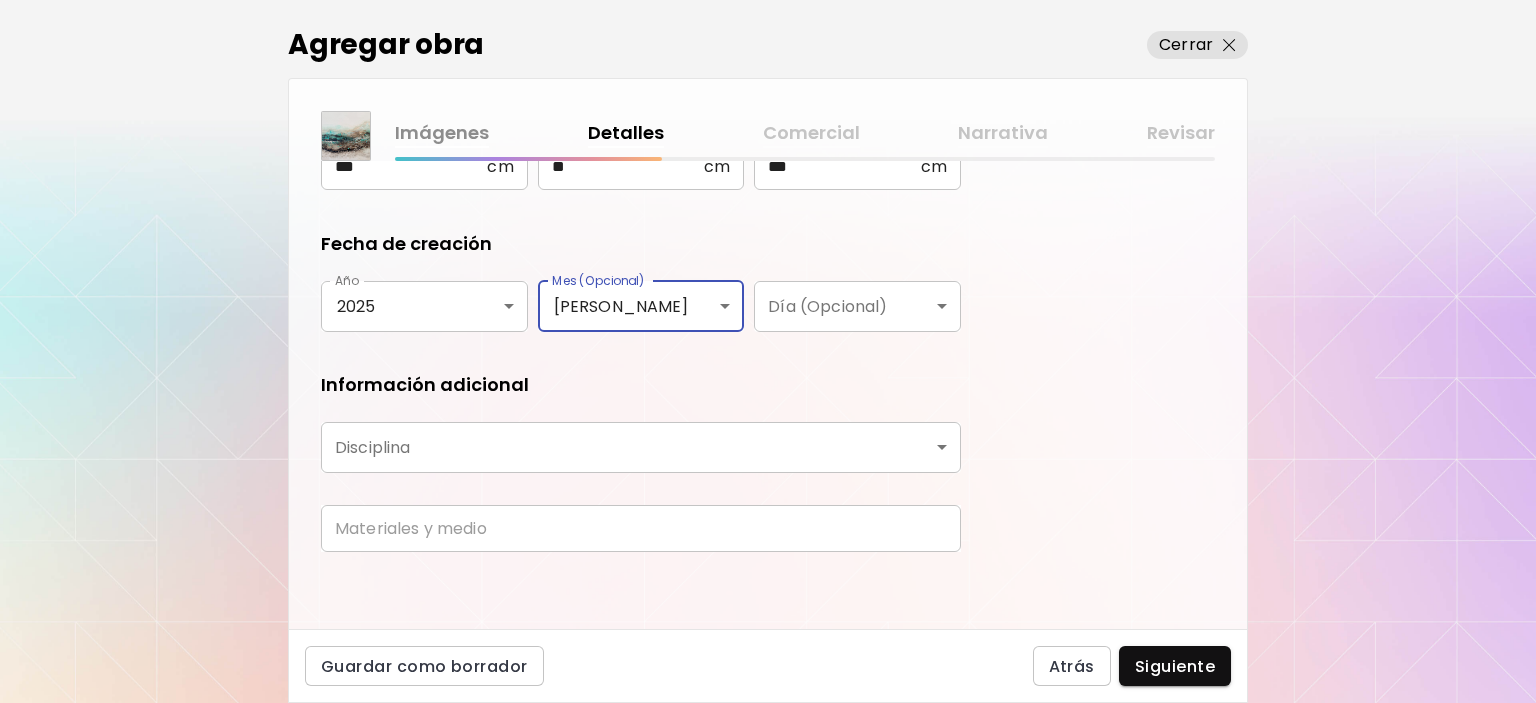 click on "**********" at bounding box center (768, 351) 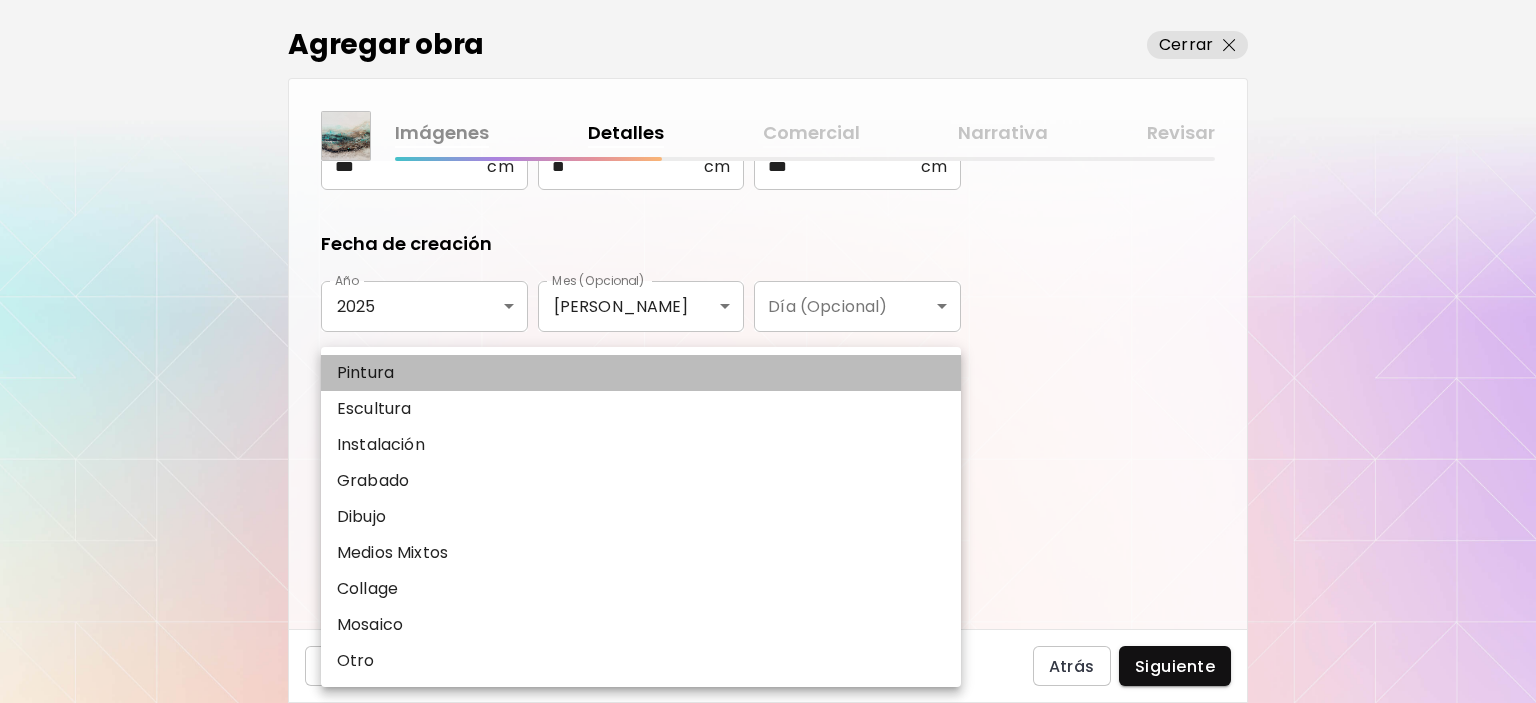 click on "Pintura" at bounding box center [641, 373] 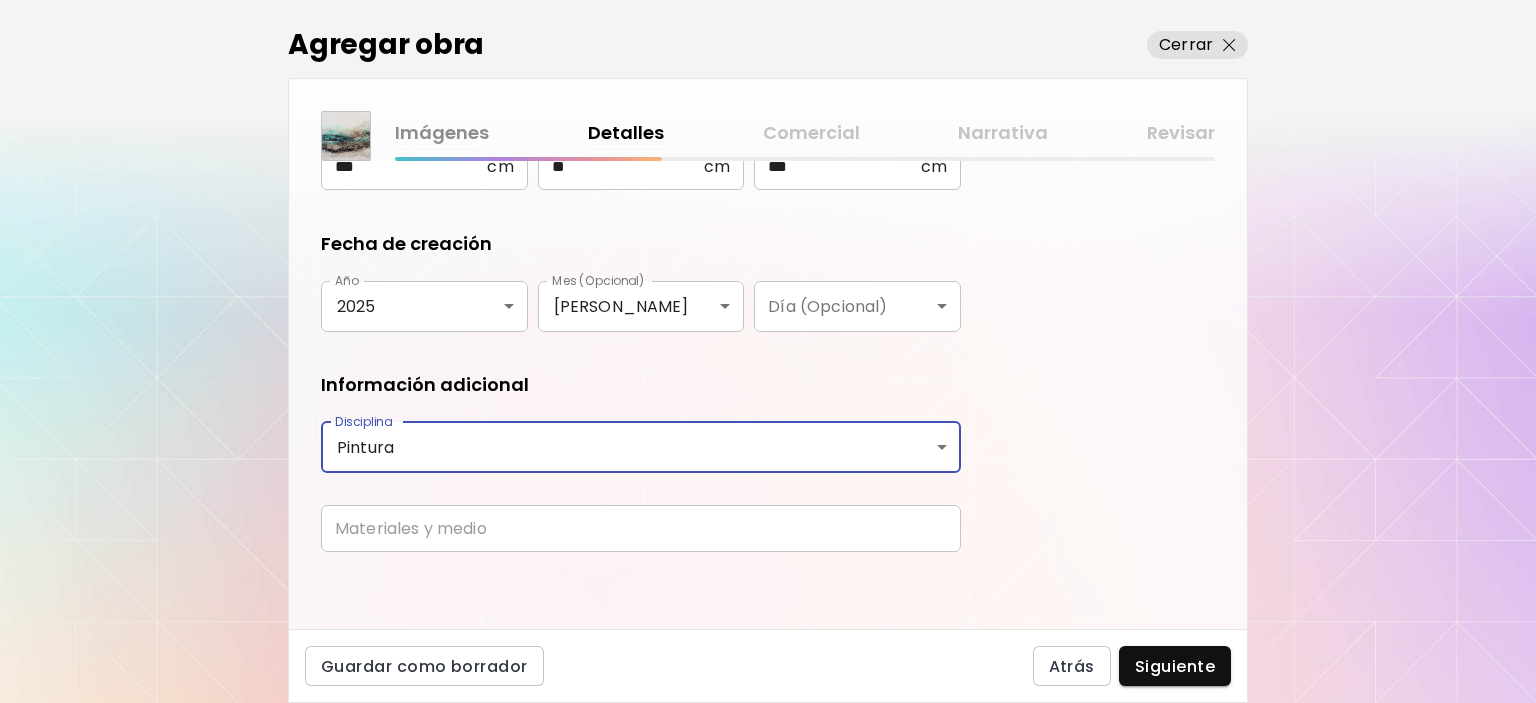 click at bounding box center [641, 528] 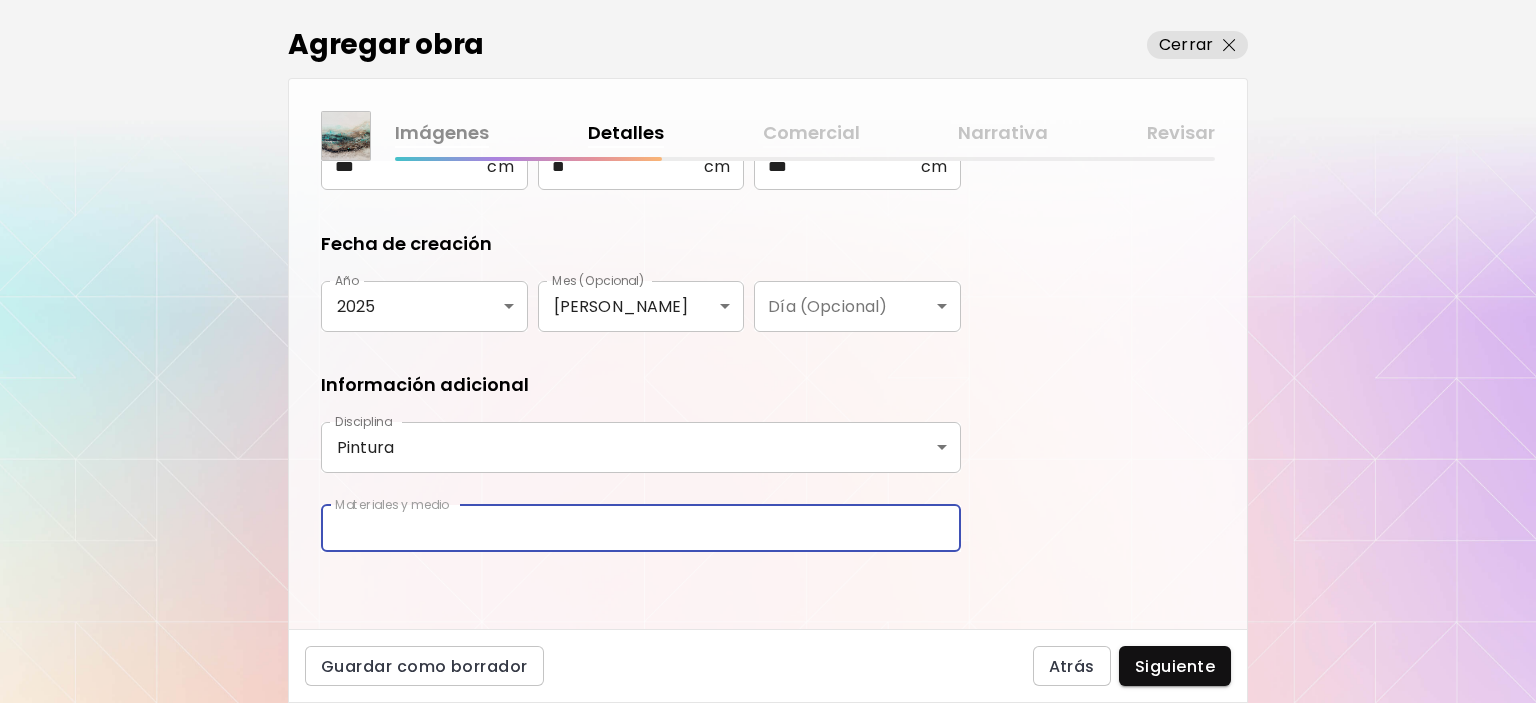type on "**********" 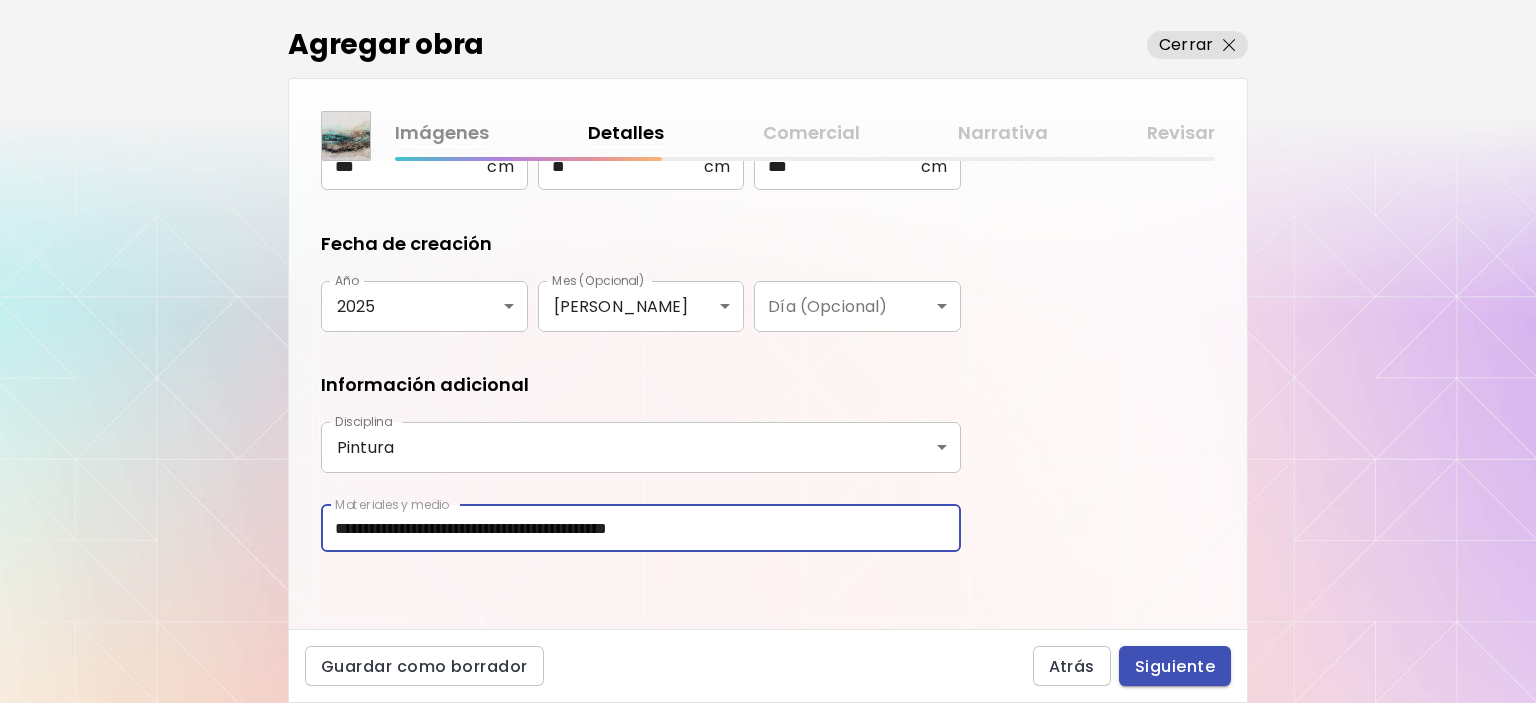 click on "Siguiente" at bounding box center [1175, 666] 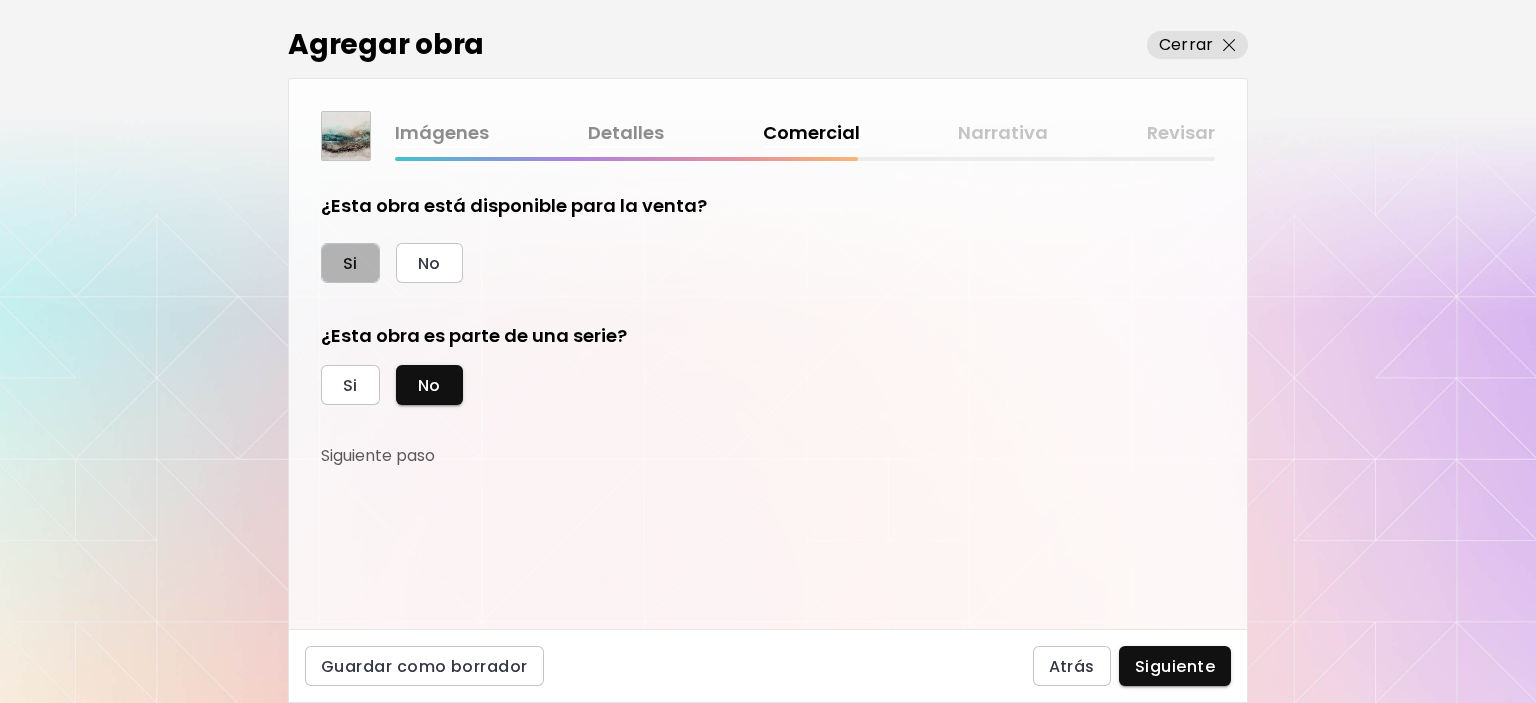 click on "Si" at bounding box center (350, 263) 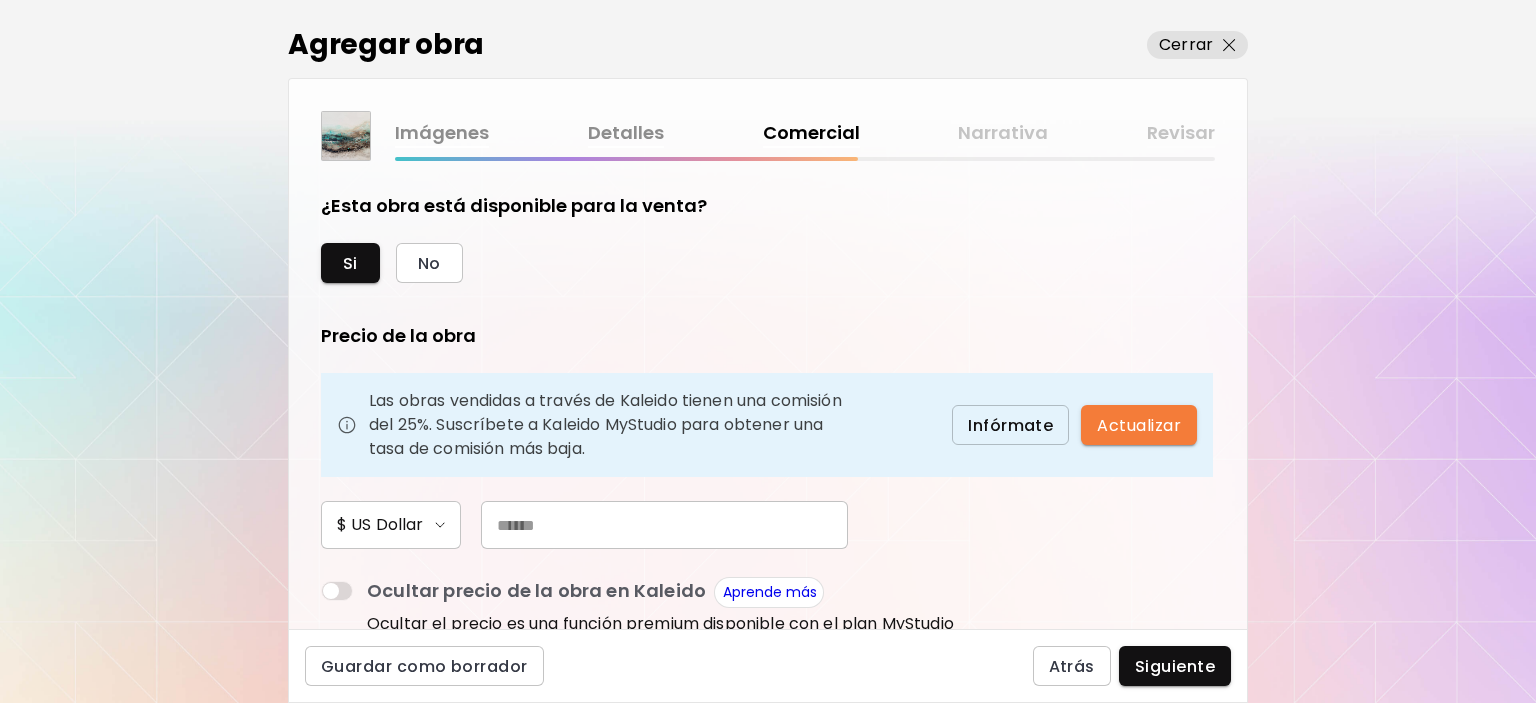 scroll, scrollTop: 100, scrollLeft: 0, axis: vertical 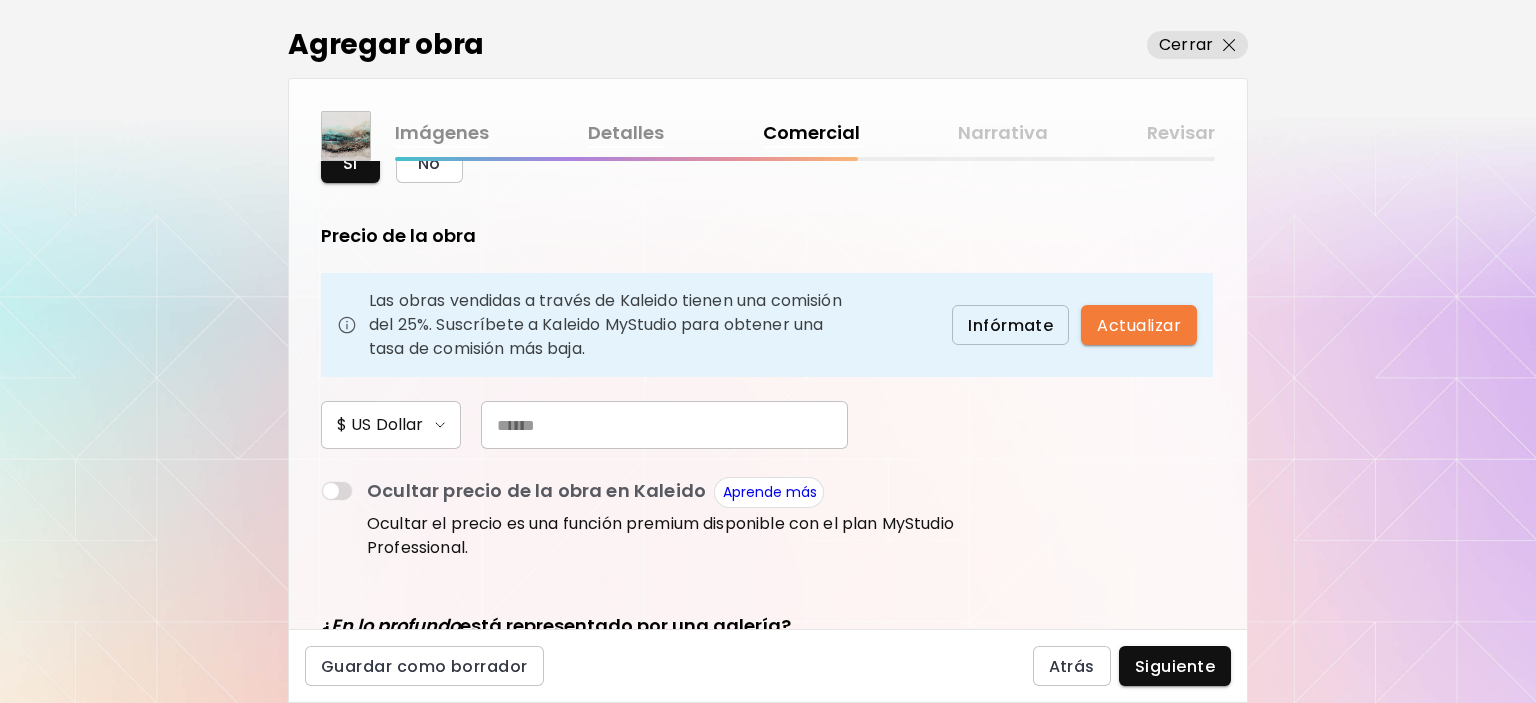 click at bounding box center [664, 425] 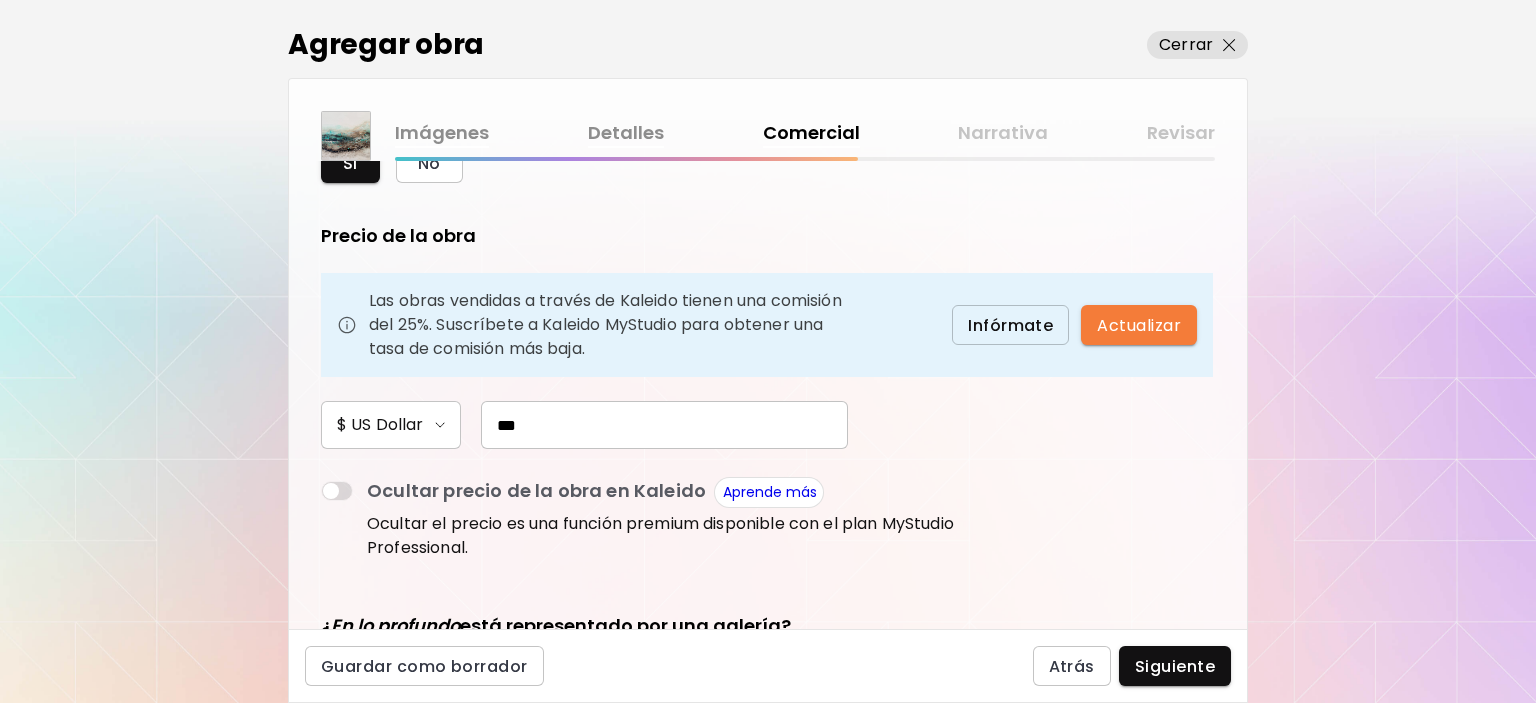 type on "***" 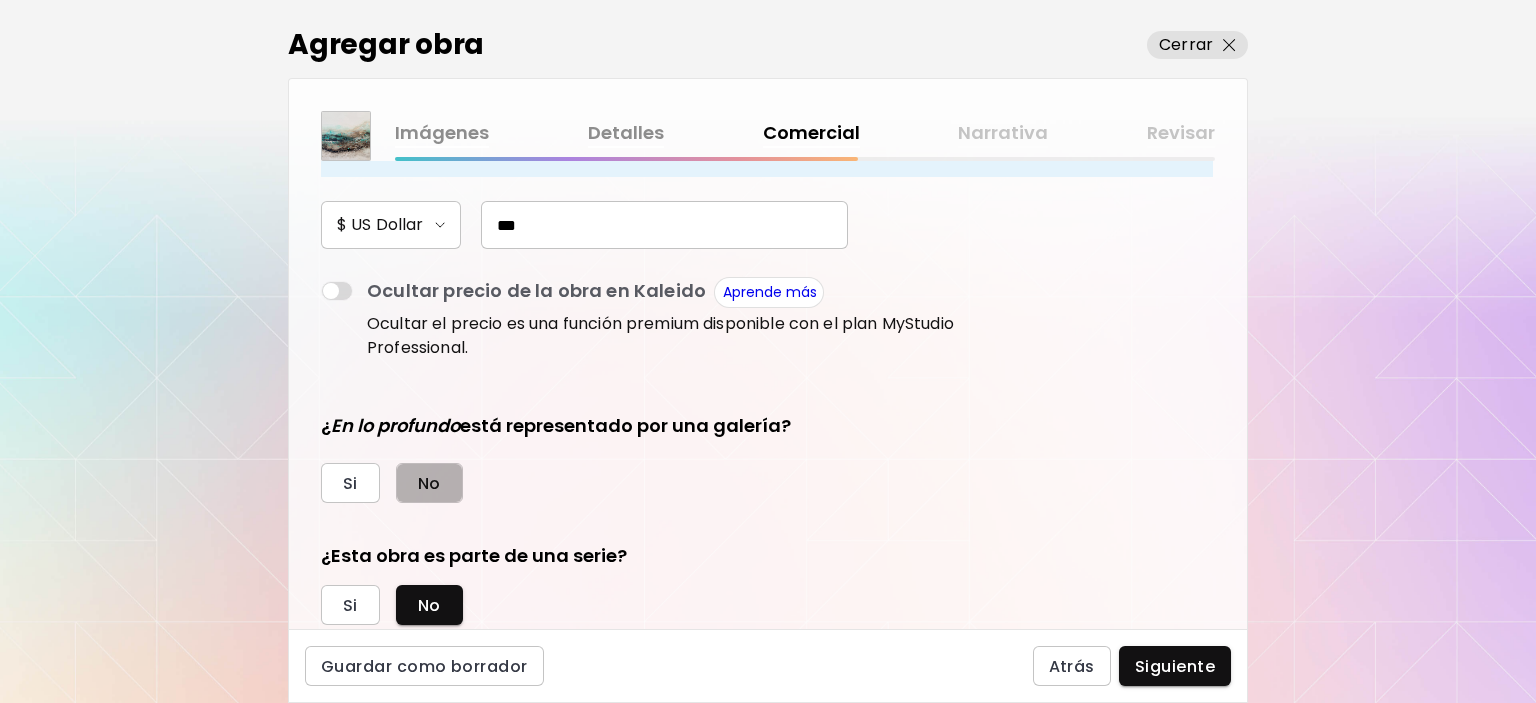 click on "No" at bounding box center [429, 483] 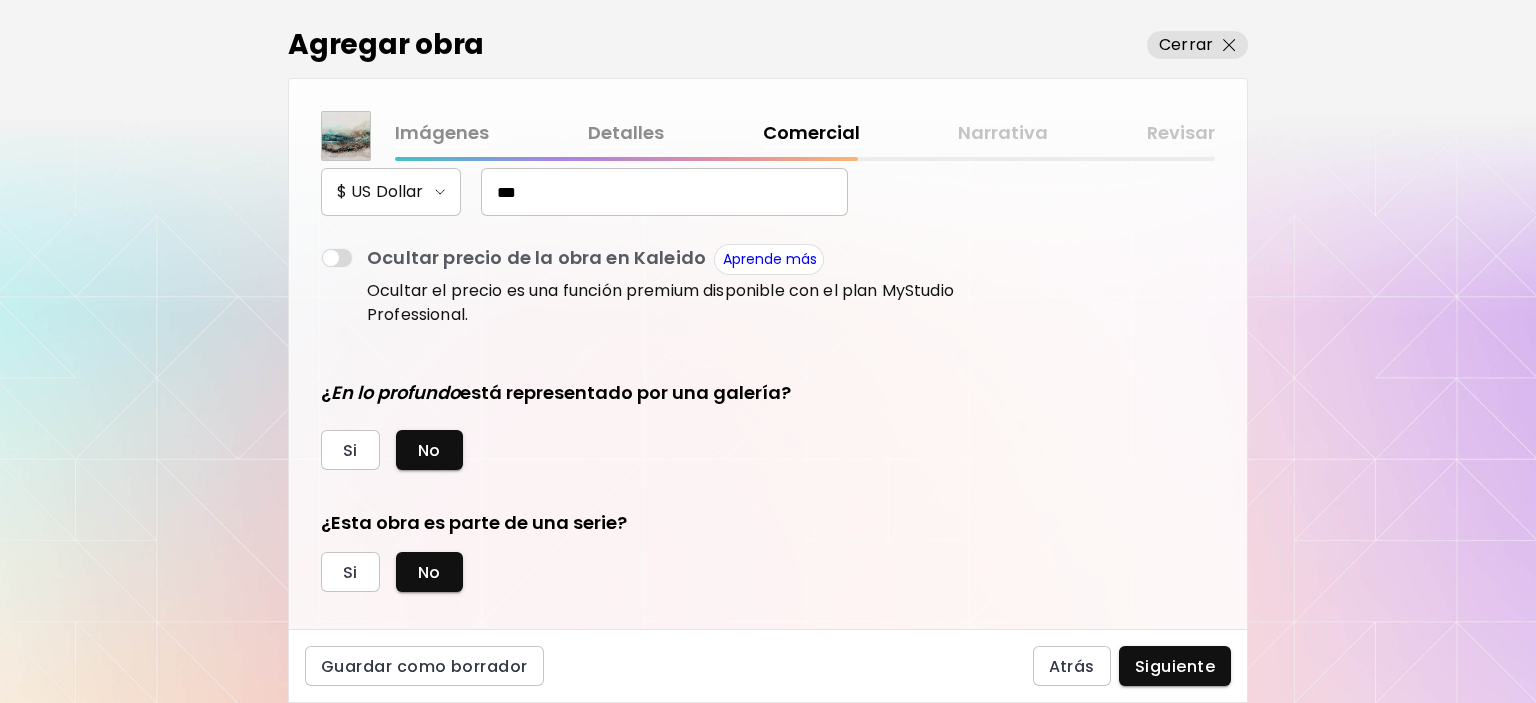 scroll, scrollTop: 356, scrollLeft: 0, axis: vertical 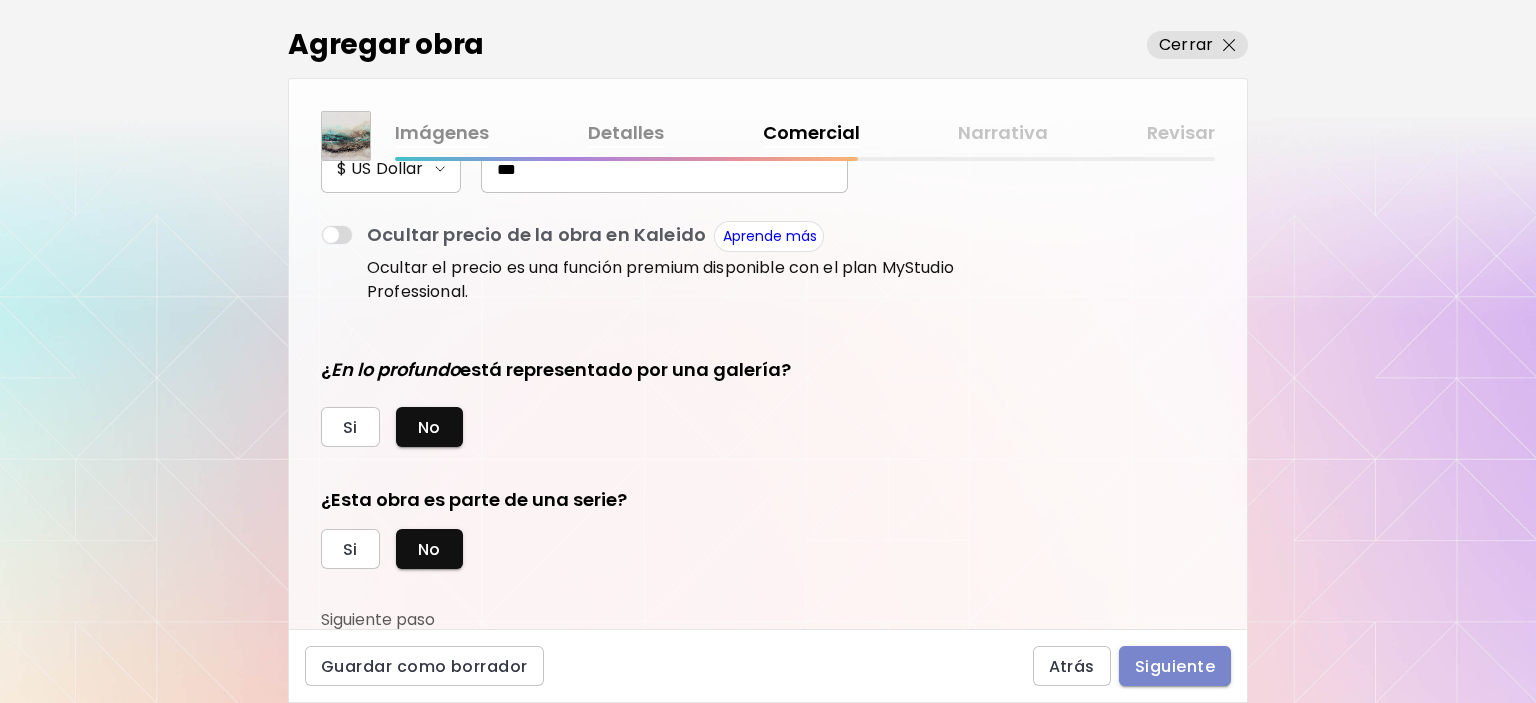 click on "Siguiente" at bounding box center [1175, 666] 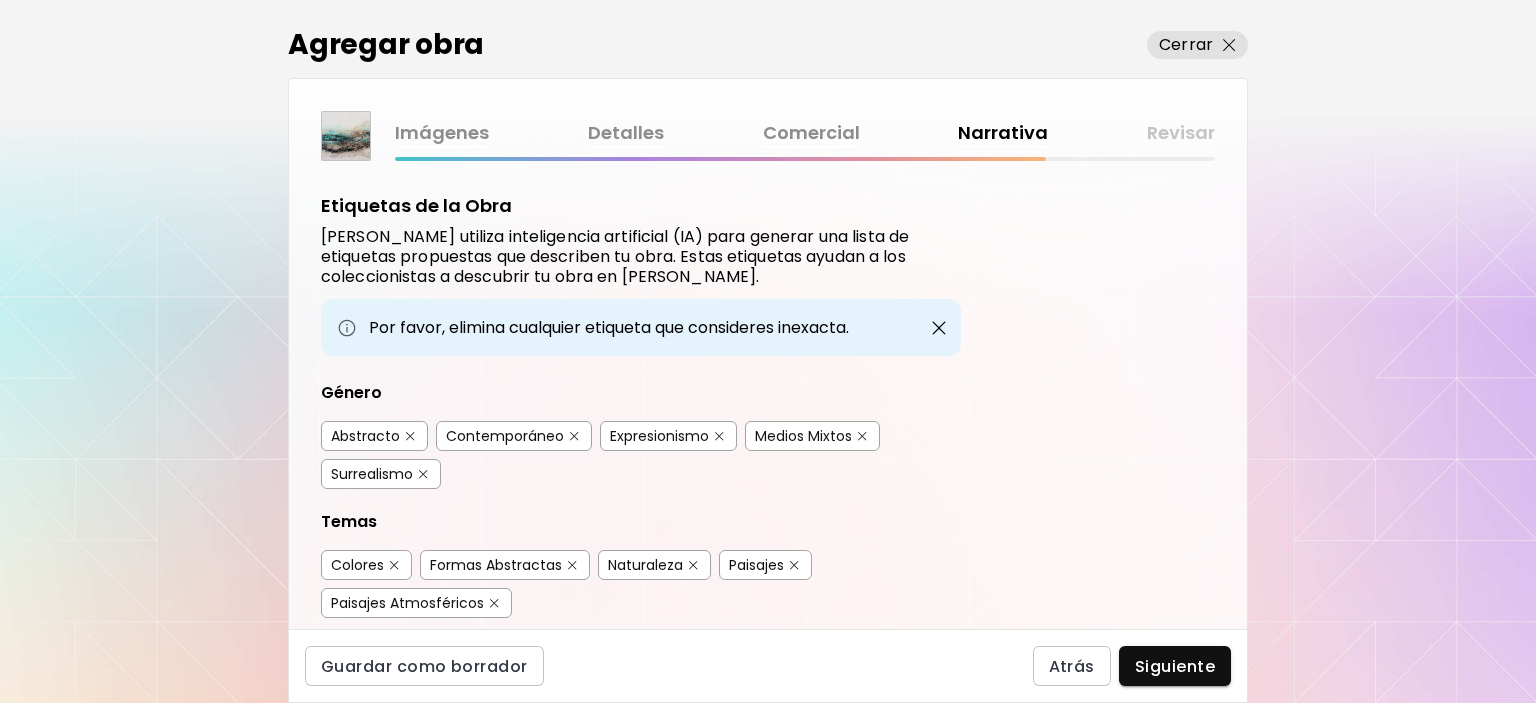 click at bounding box center [423, 474] 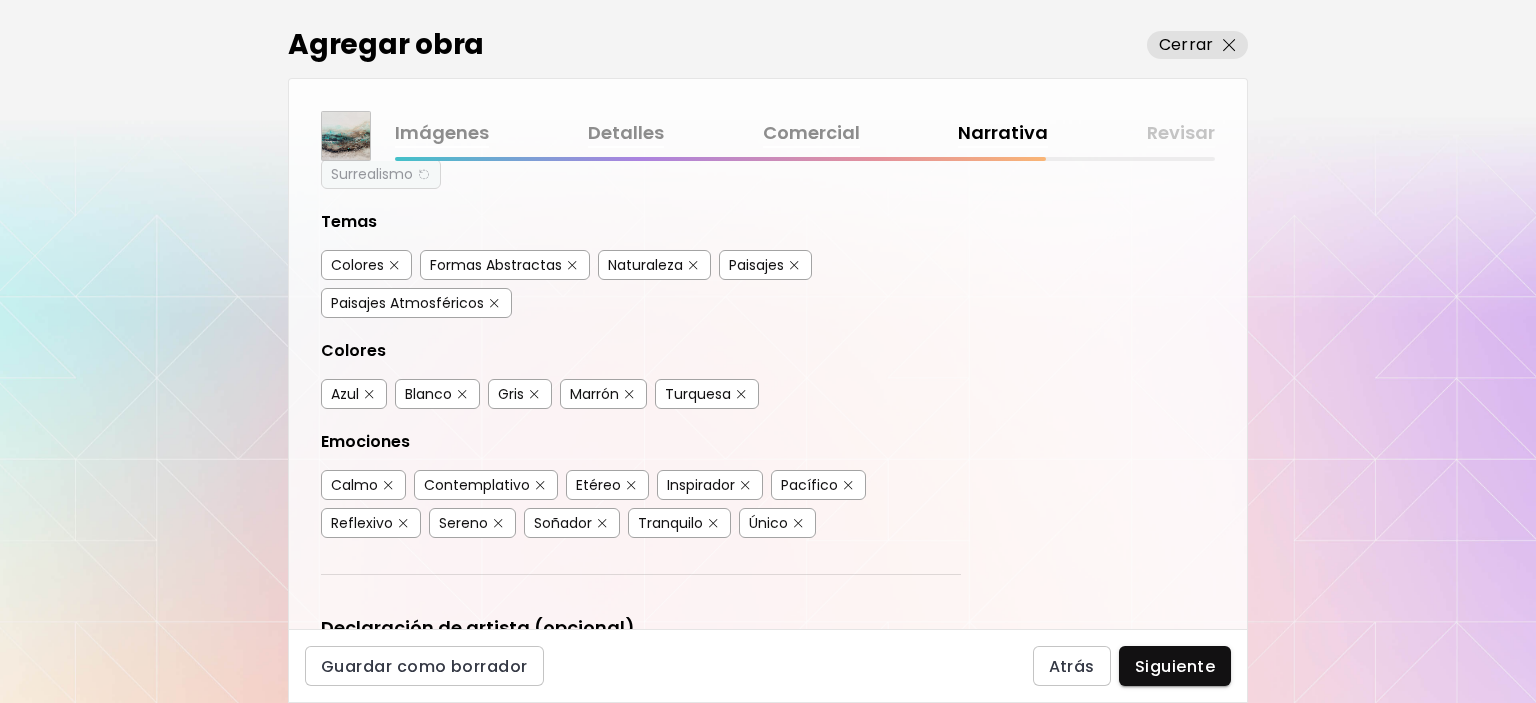 scroll, scrollTop: 666, scrollLeft: 0, axis: vertical 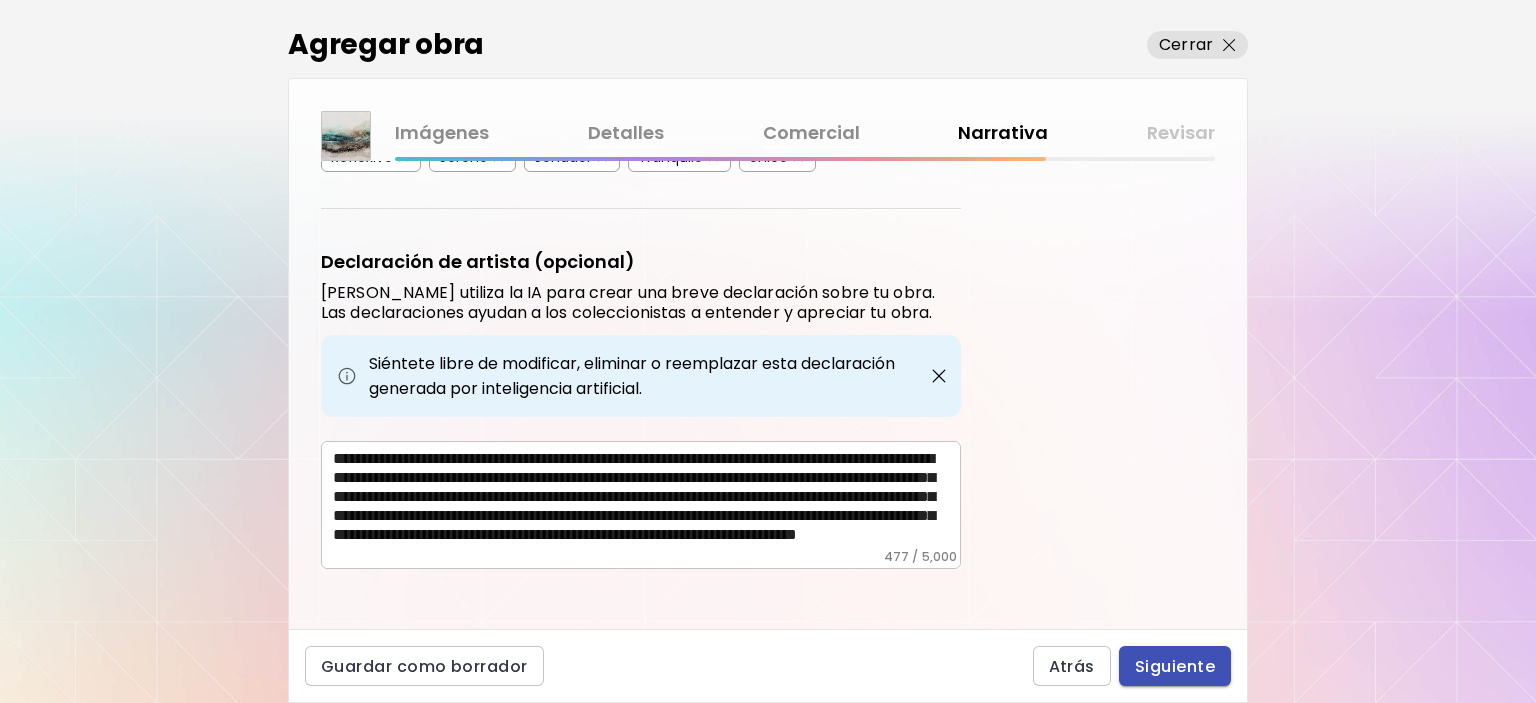 click on "Siguiente" at bounding box center [1175, 666] 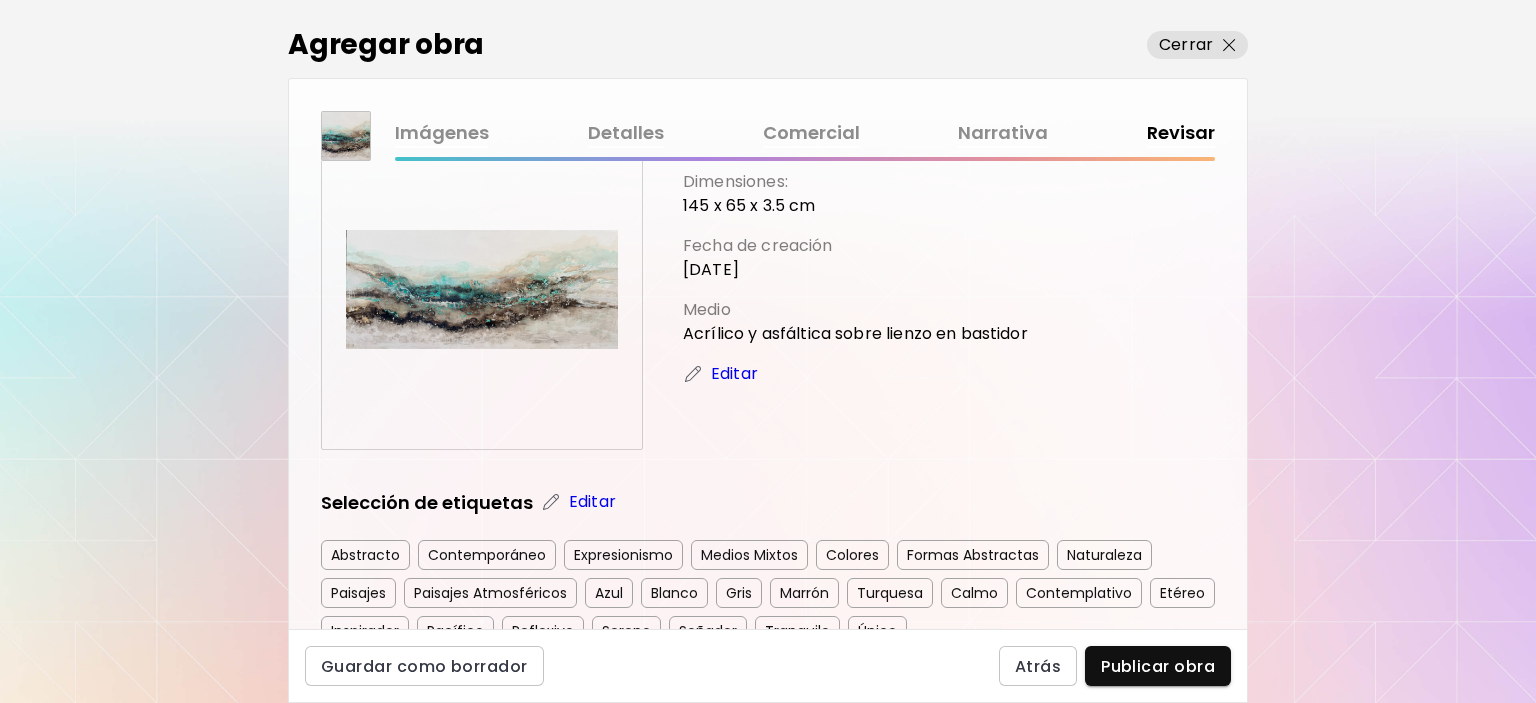 scroll, scrollTop: 100, scrollLeft: 0, axis: vertical 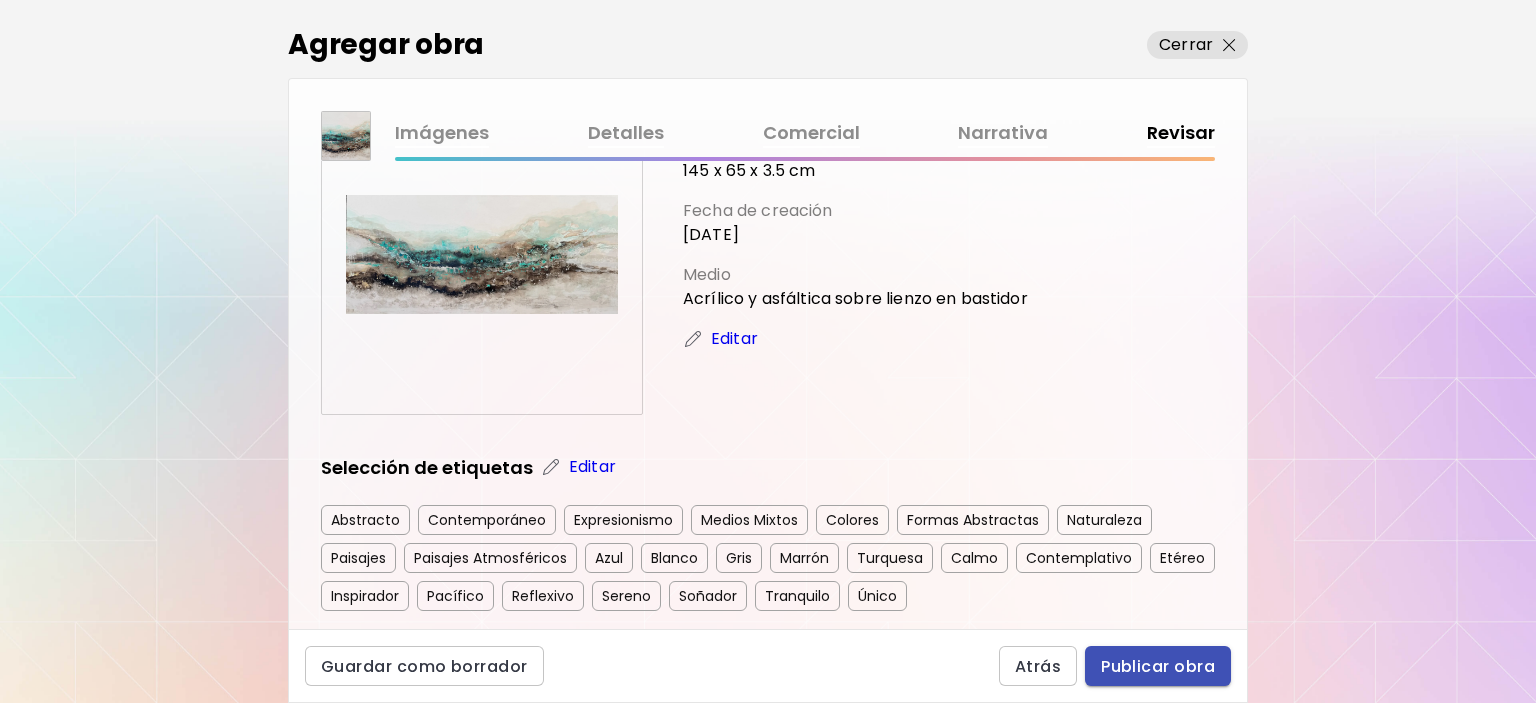 click on "Publicar obra" at bounding box center [1158, 666] 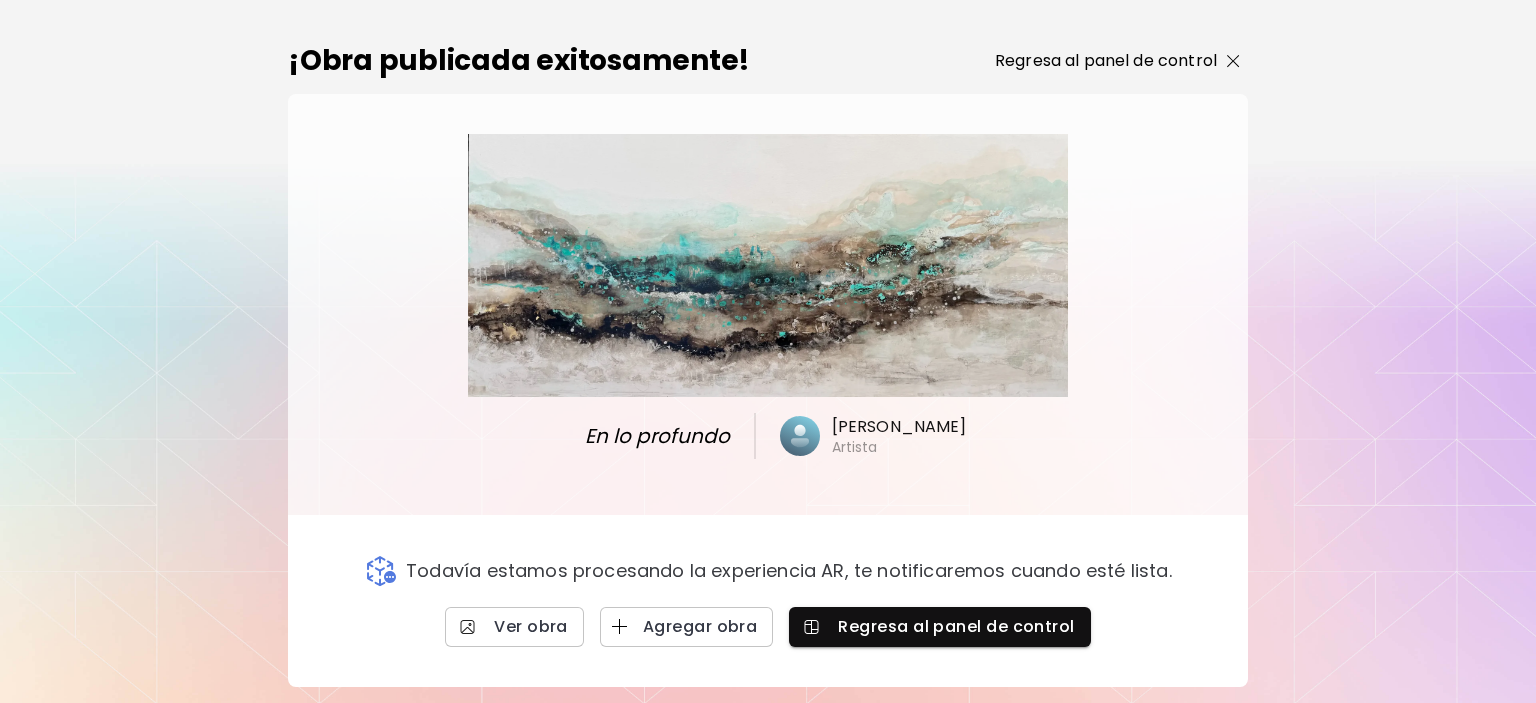 click on "Regresa al panel de control" at bounding box center (1106, 61) 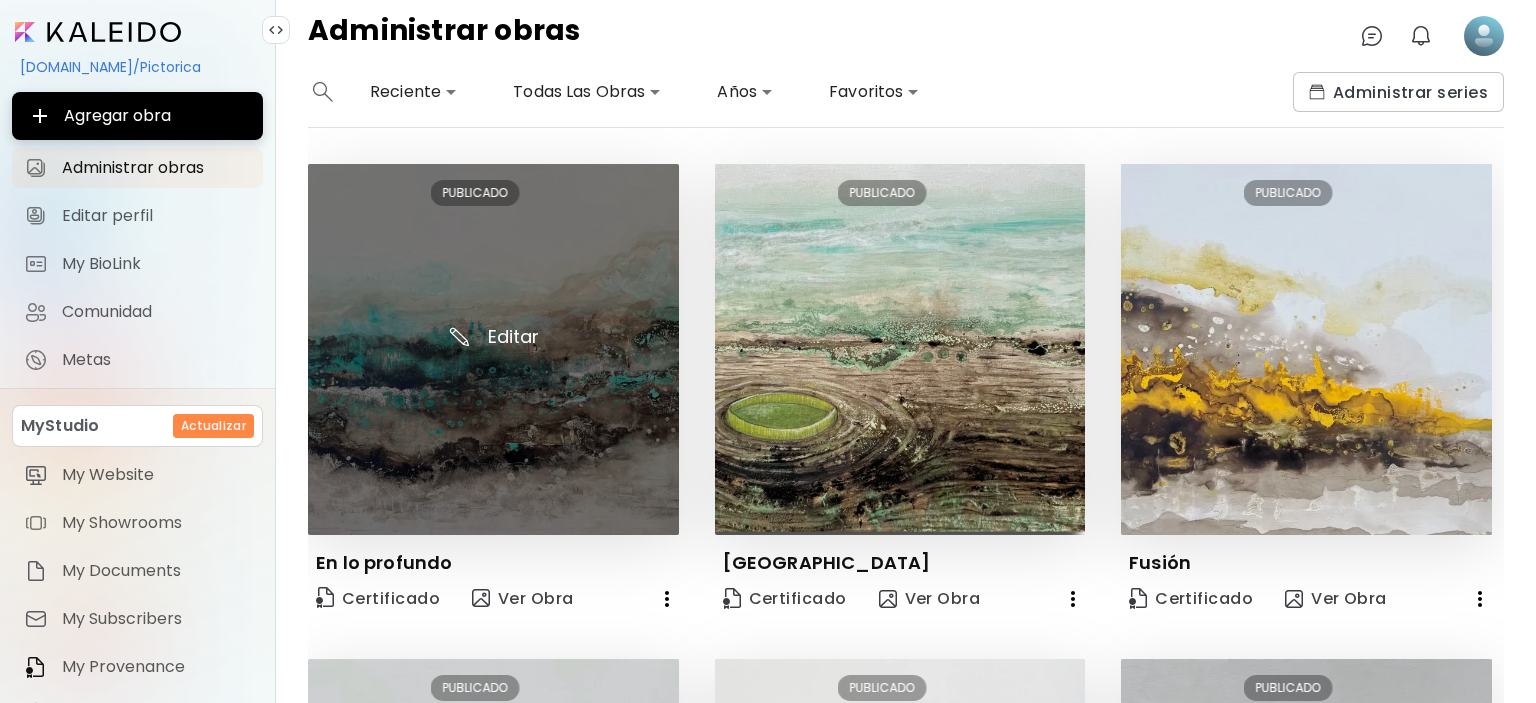 click at bounding box center [493, 349] 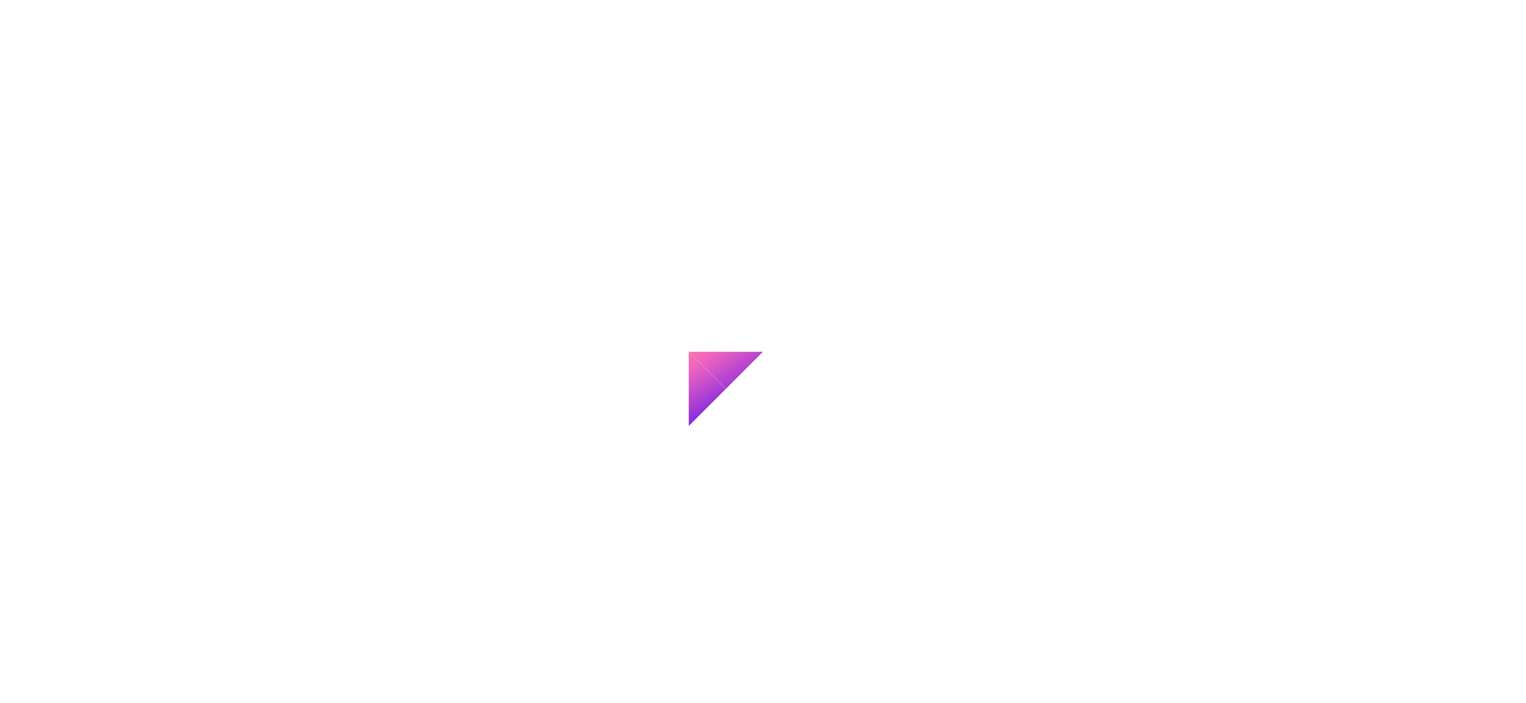 scroll, scrollTop: 0, scrollLeft: 0, axis: both 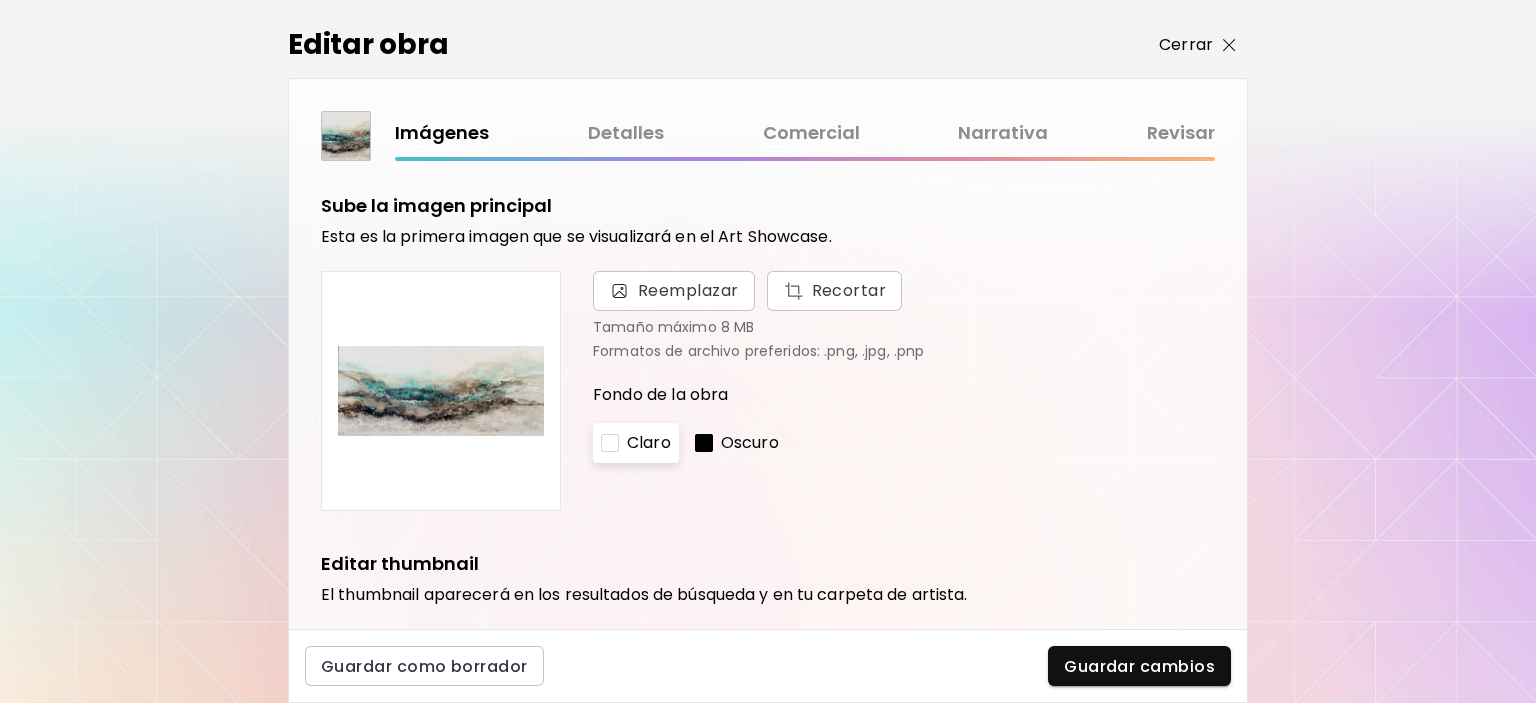 click on "Cerrar" at bounding box center (1186, 45) 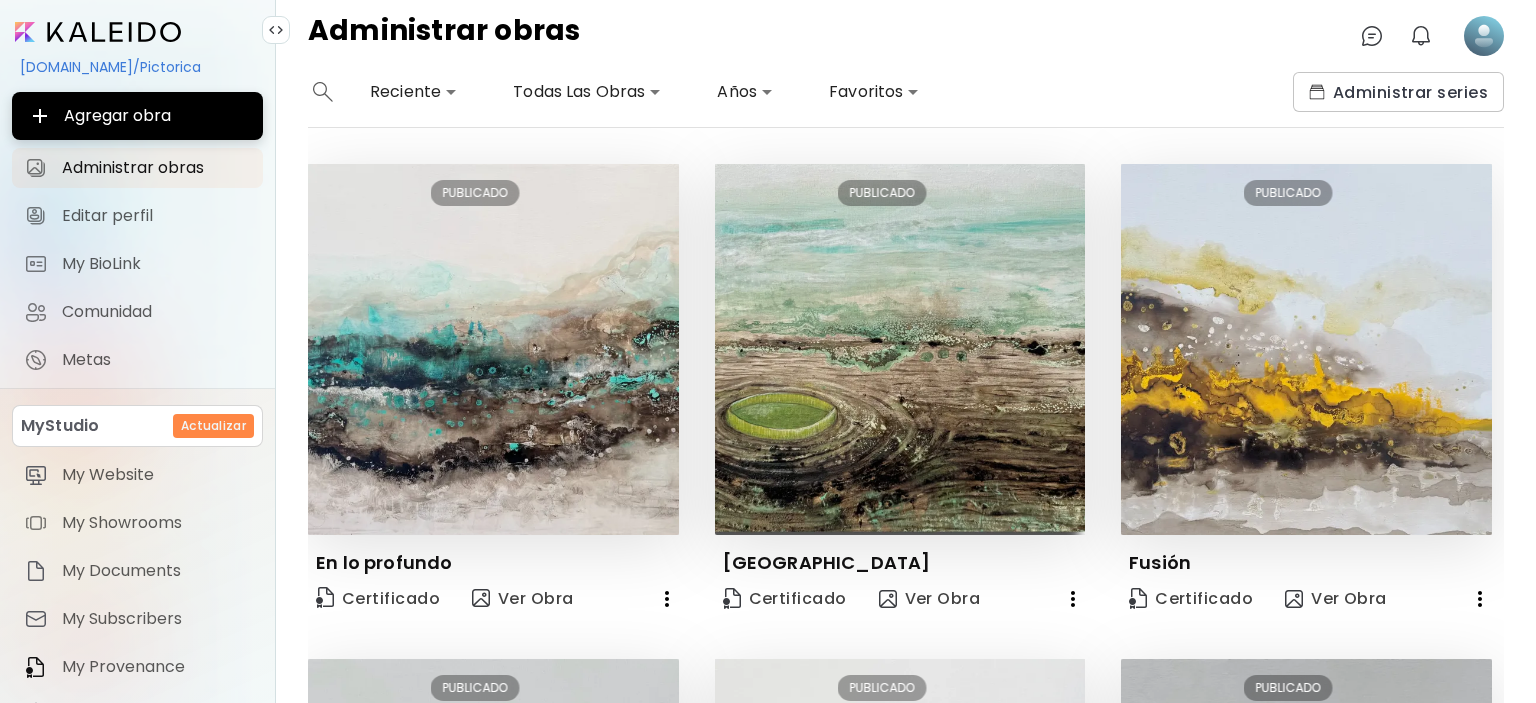 click on "[DOMAIN_NAME]/Pictorica" at bounding box center [137, 67] 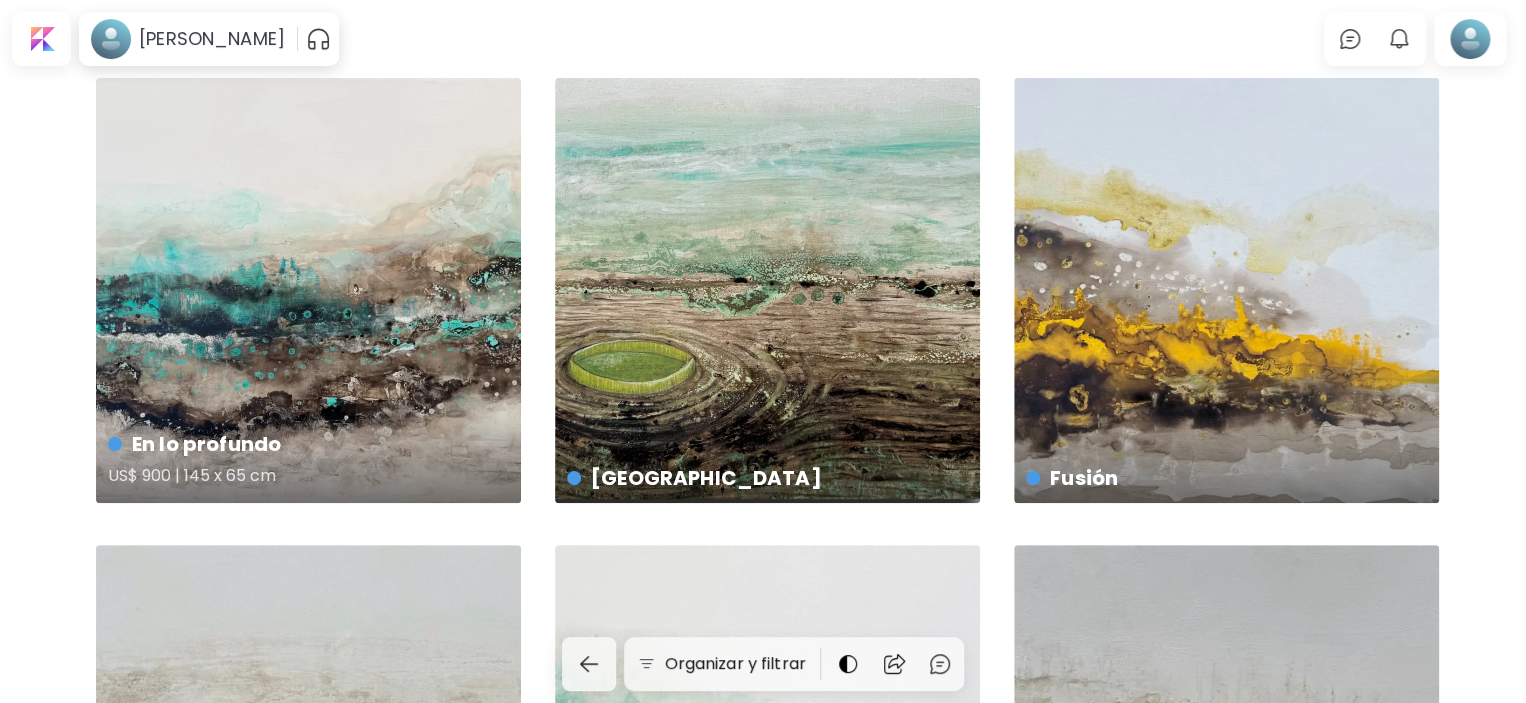 click on "En lo profundo US$ 900  |  145 x 65 cm" at bounding box center (308, 290) 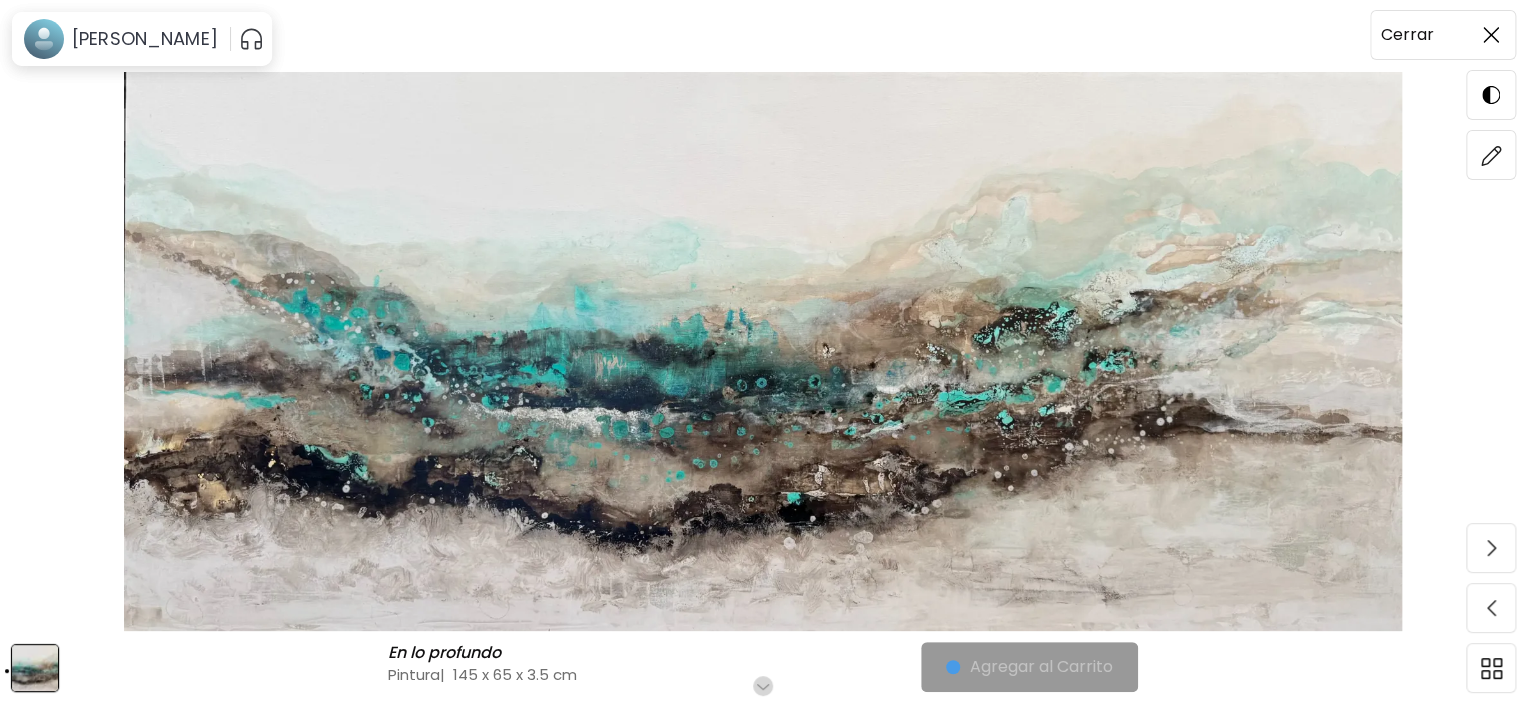 click at bounding box center [1491, 35] 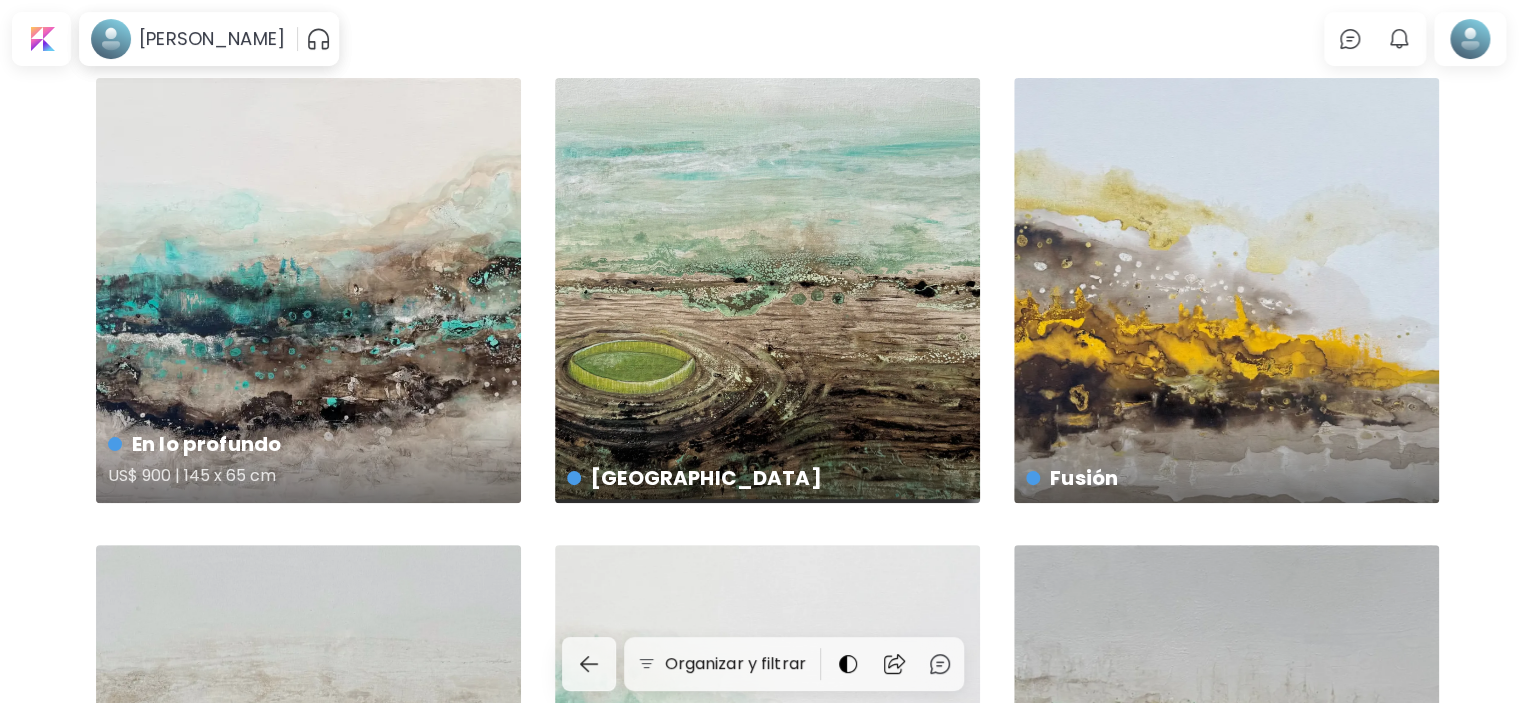 click on "En lo profundo US$ 900  |  145 x 65 cm" at bounding box center [308, 290] 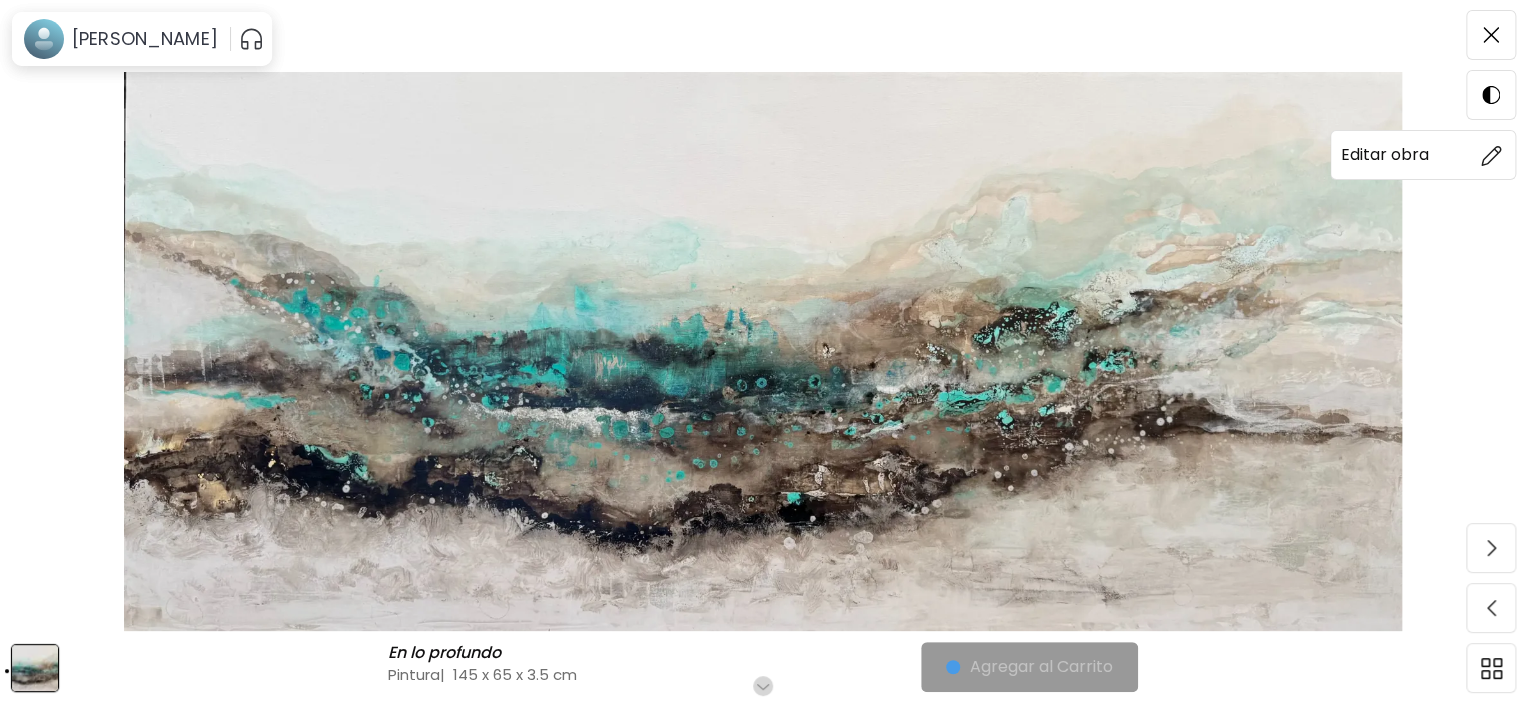 click at bounding box center (1491, 155) 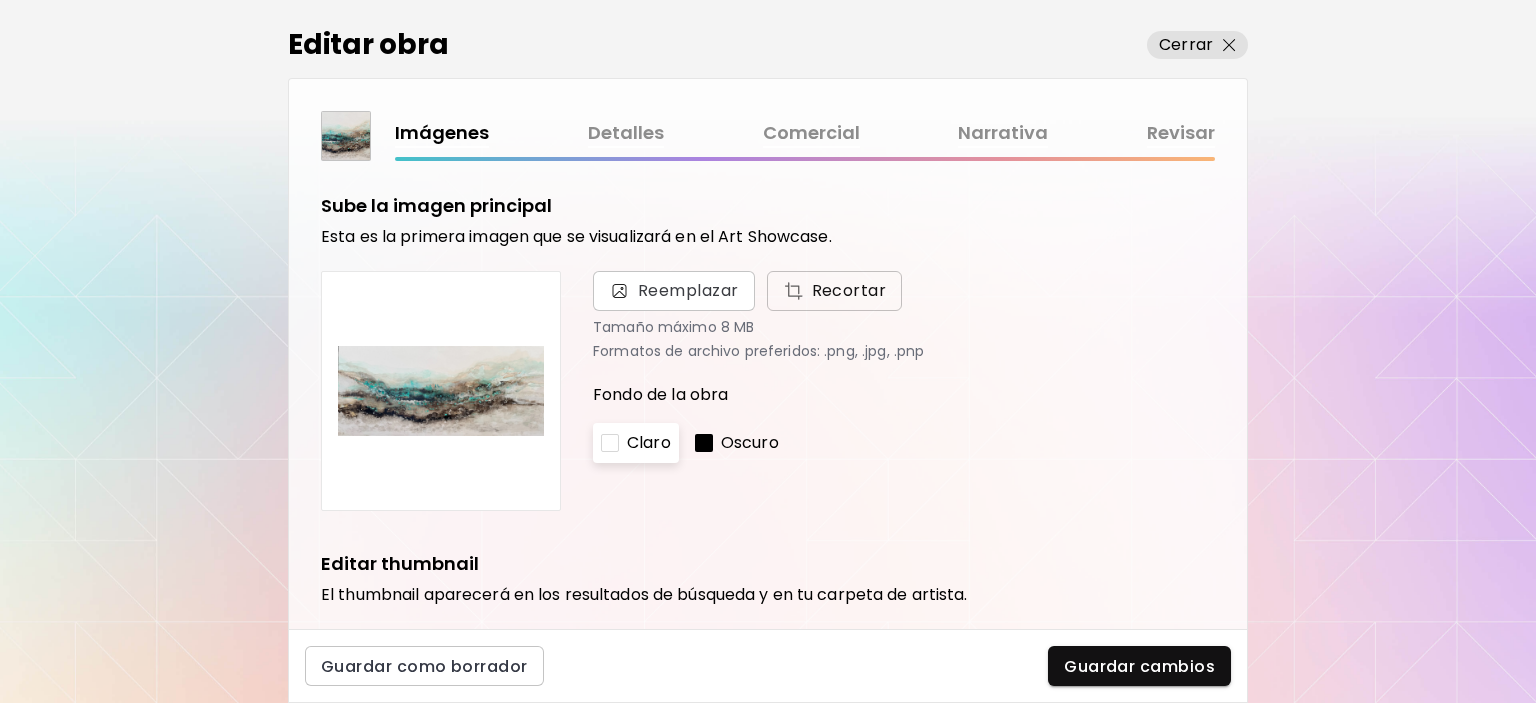 click on "Recortar" at bounding box center [835, 291] 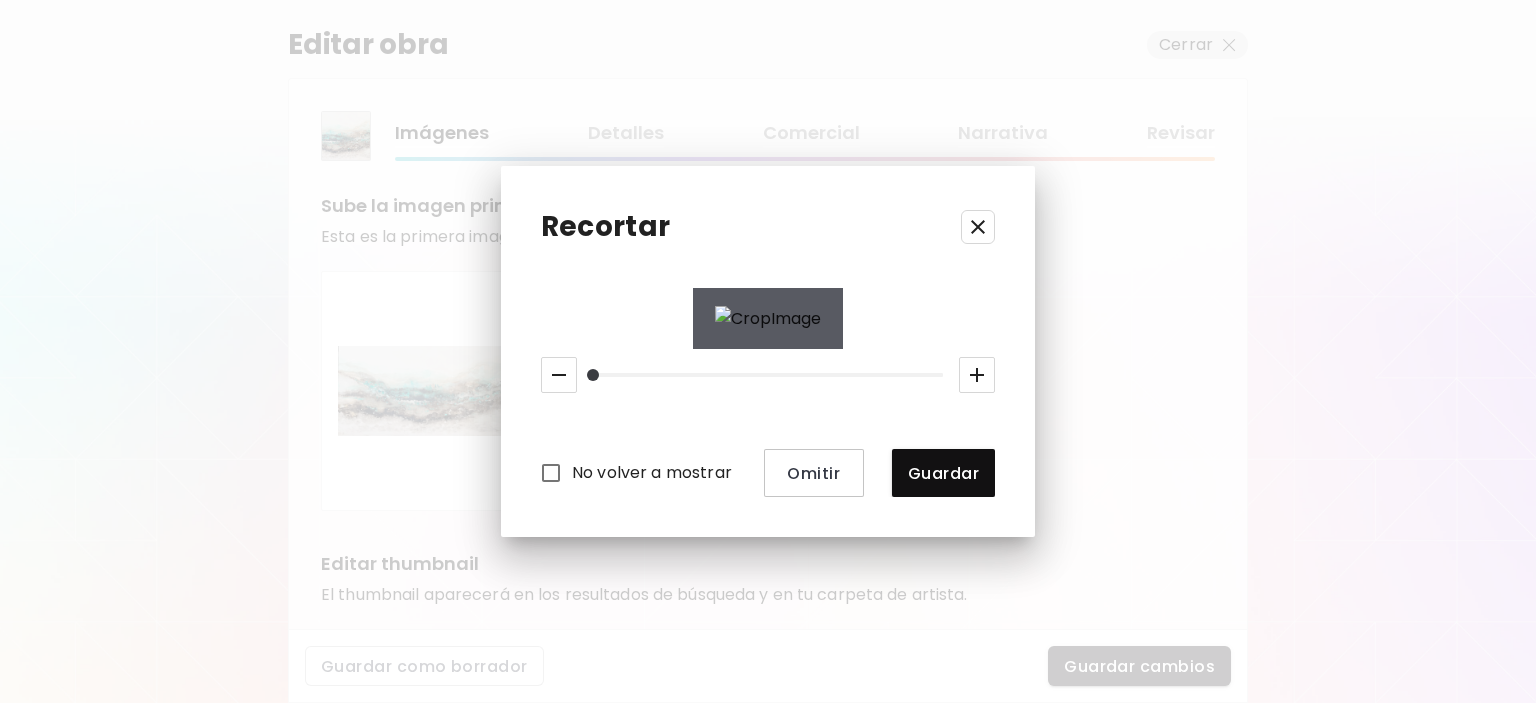 click at bounding box center (768, 318) 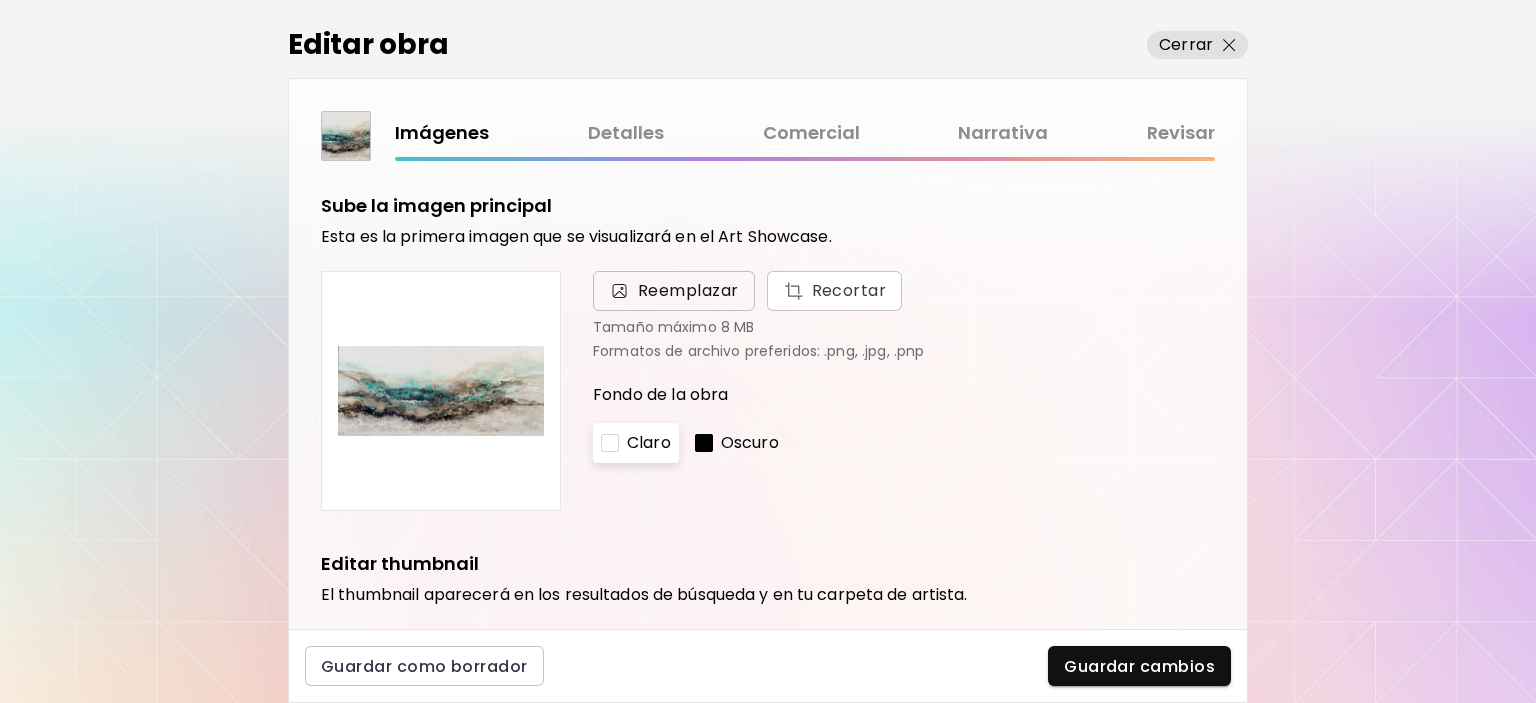 click on "Reemplazar" at bounding box center [688, 291] 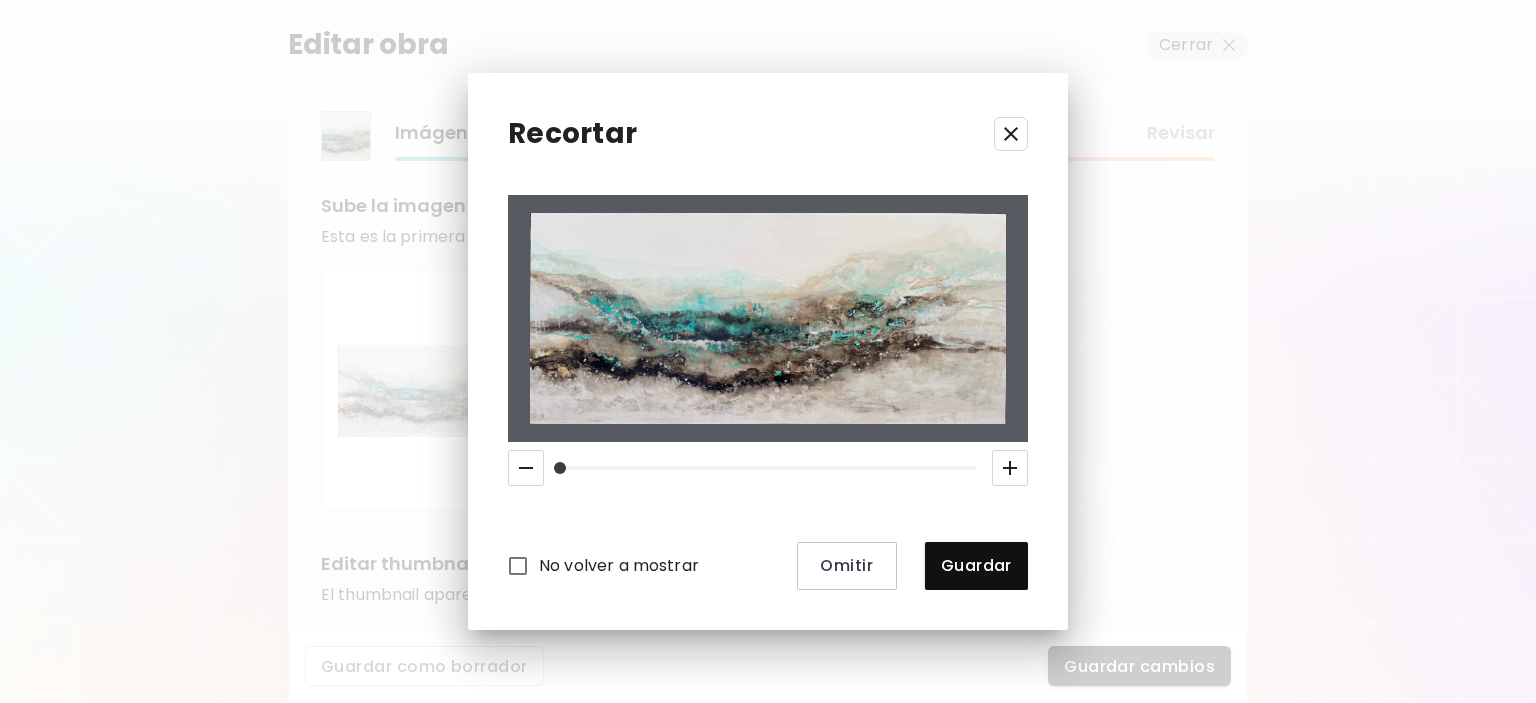 click at bounding box center [768, 318] 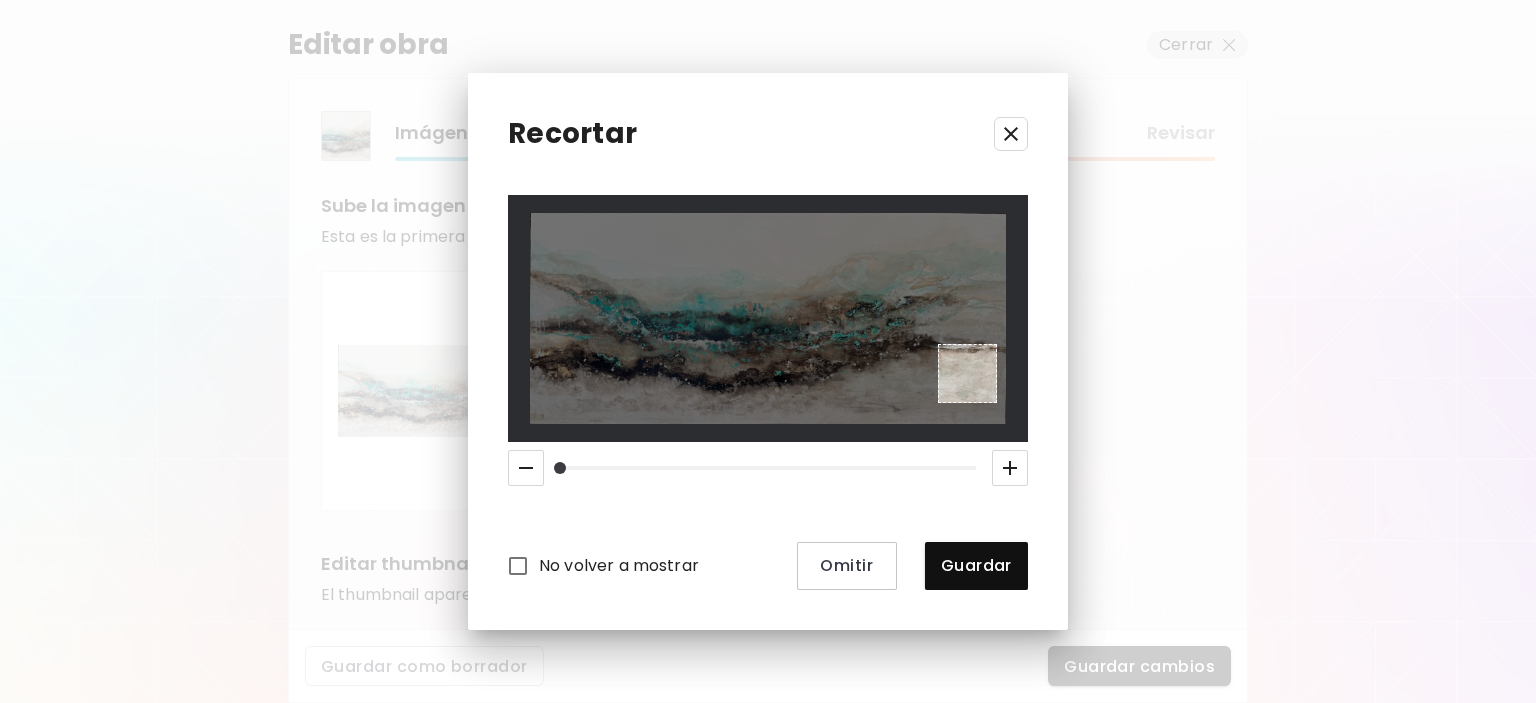 click at bounding box center (768, 318) 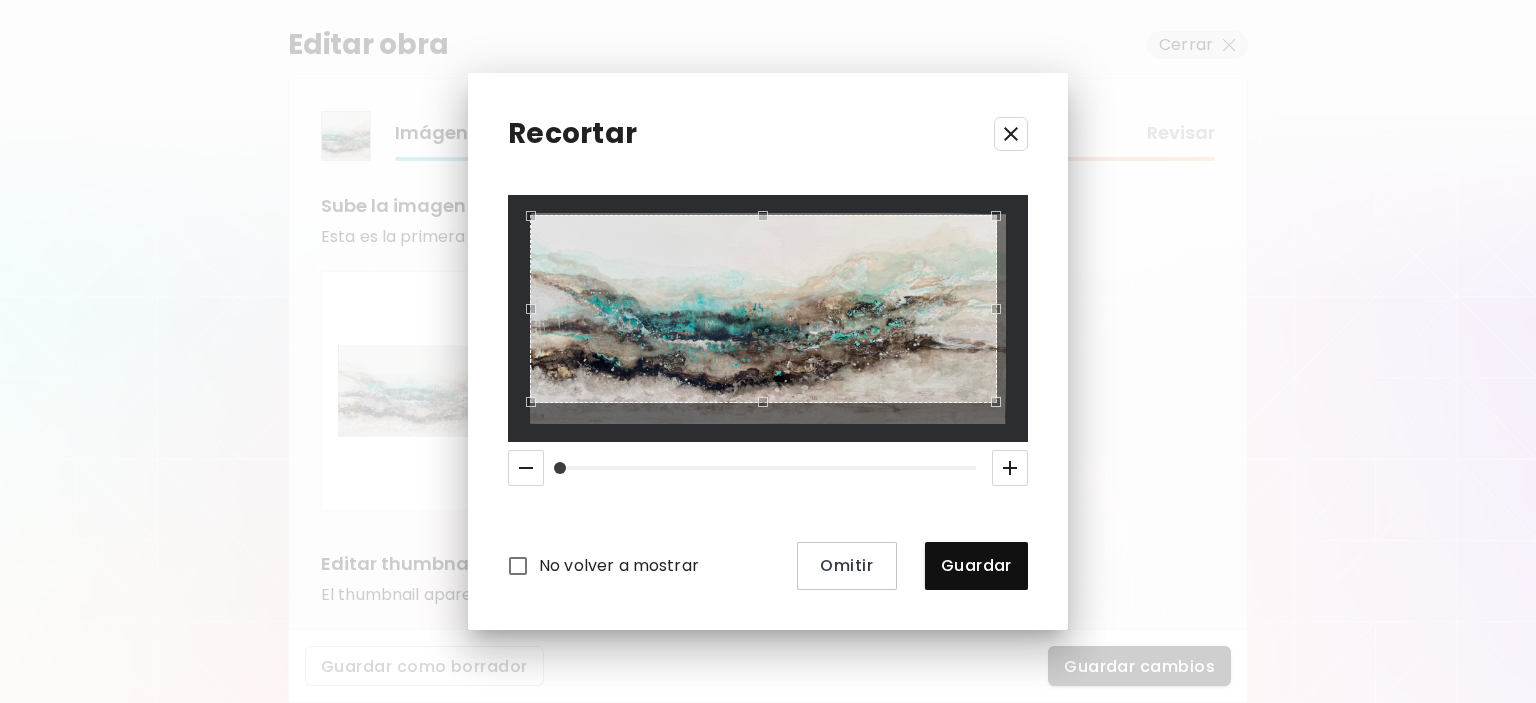 click at bounding box center [526, 211] 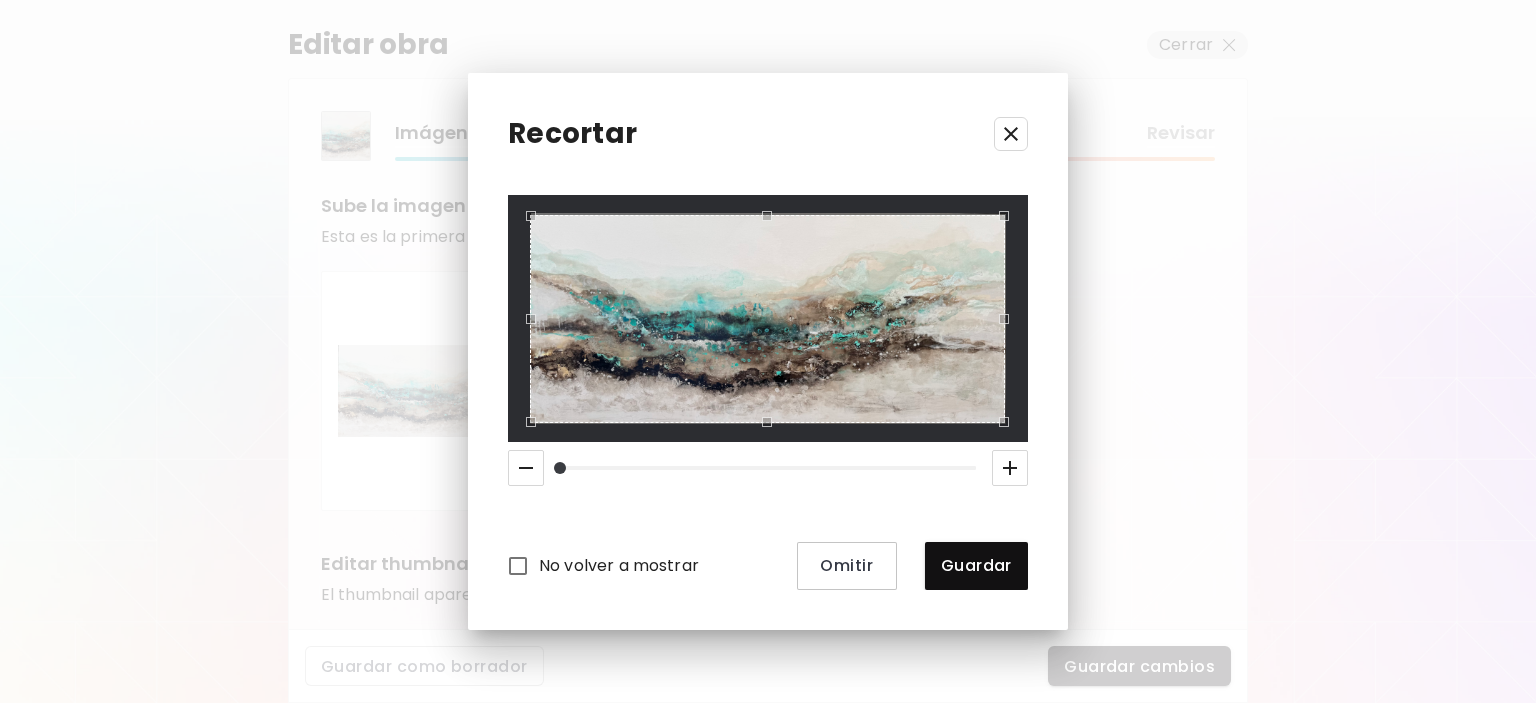 click at bounding box center (1009, 427) 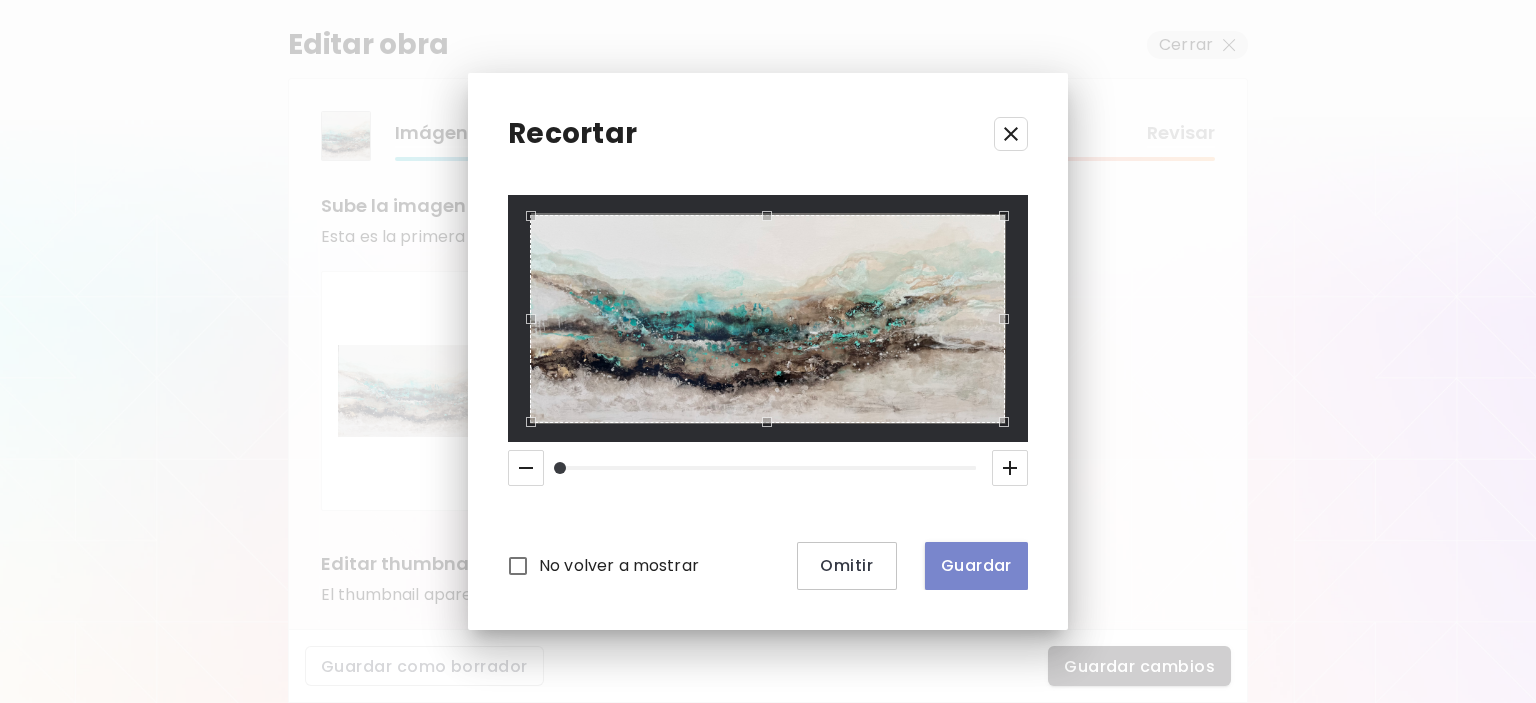 click on "Guardar" at bounding box center [976, 566] 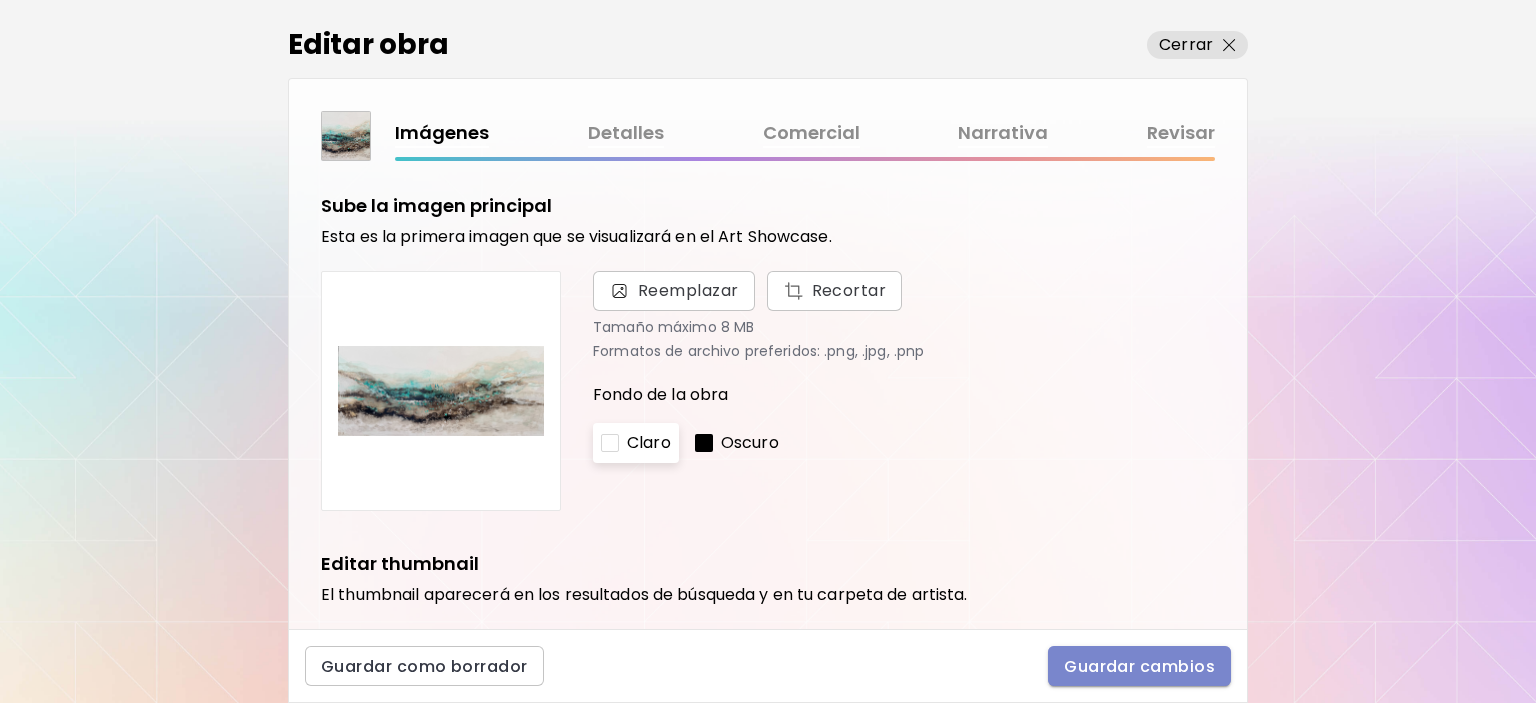 click on "Guardar cambios" at bounding box center (1139, 666) 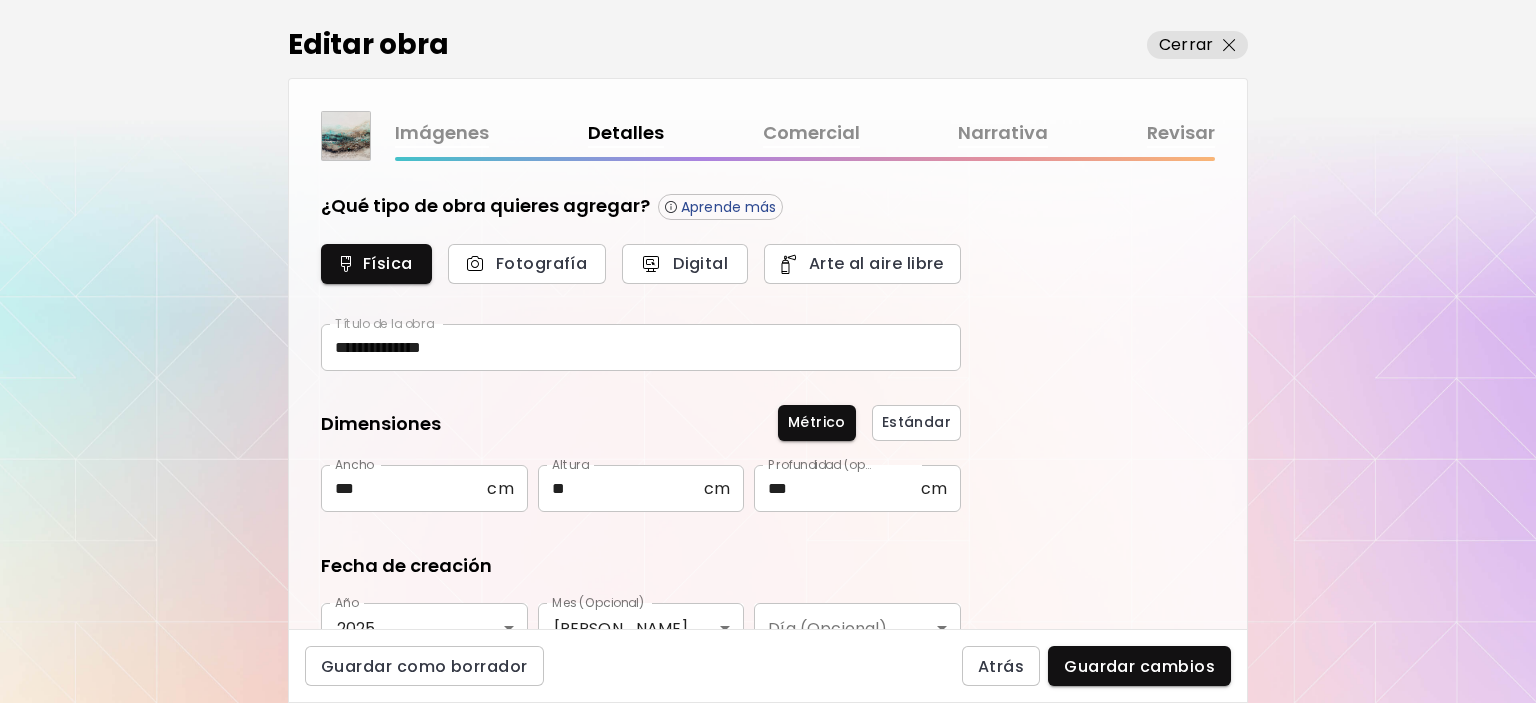 type on "********" 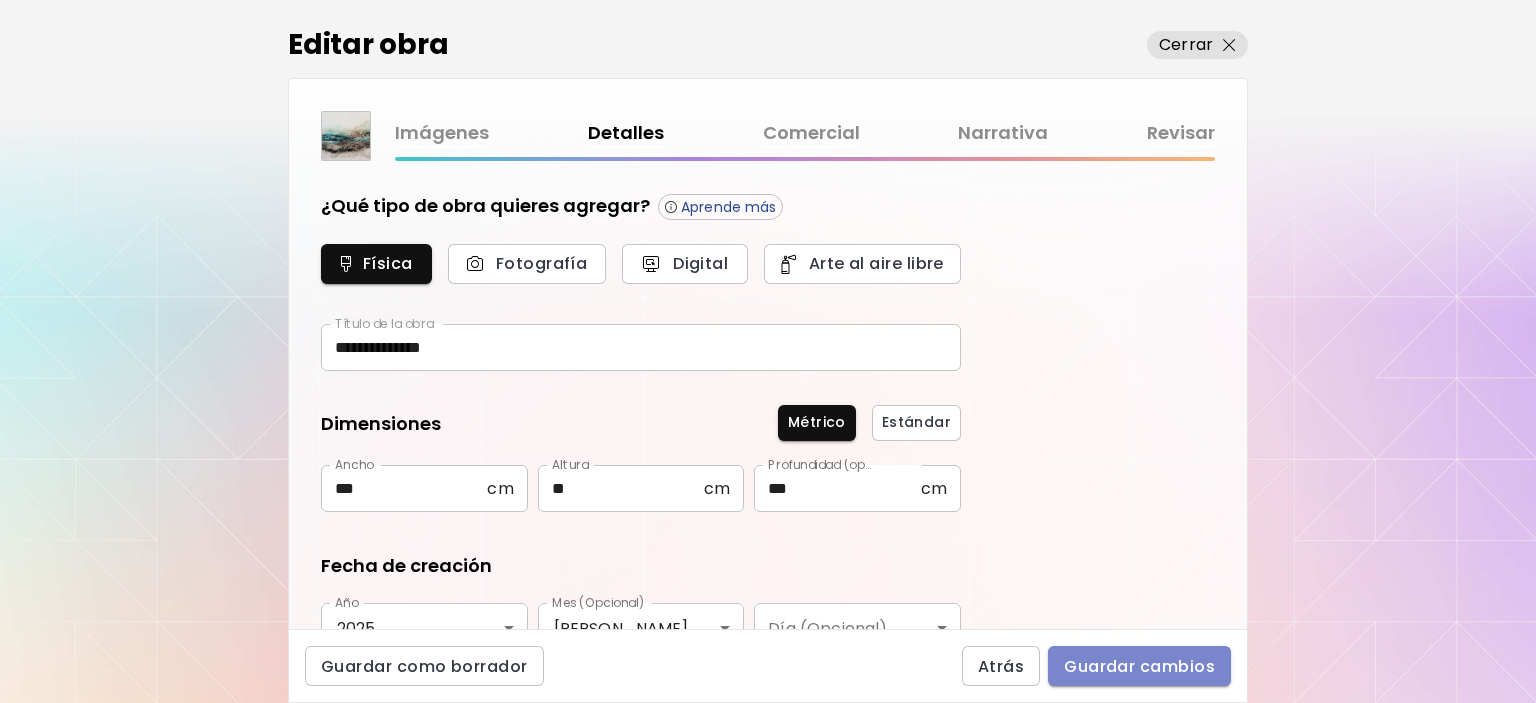 click on "Guardar cambios" at bounding box center (1139, 666) 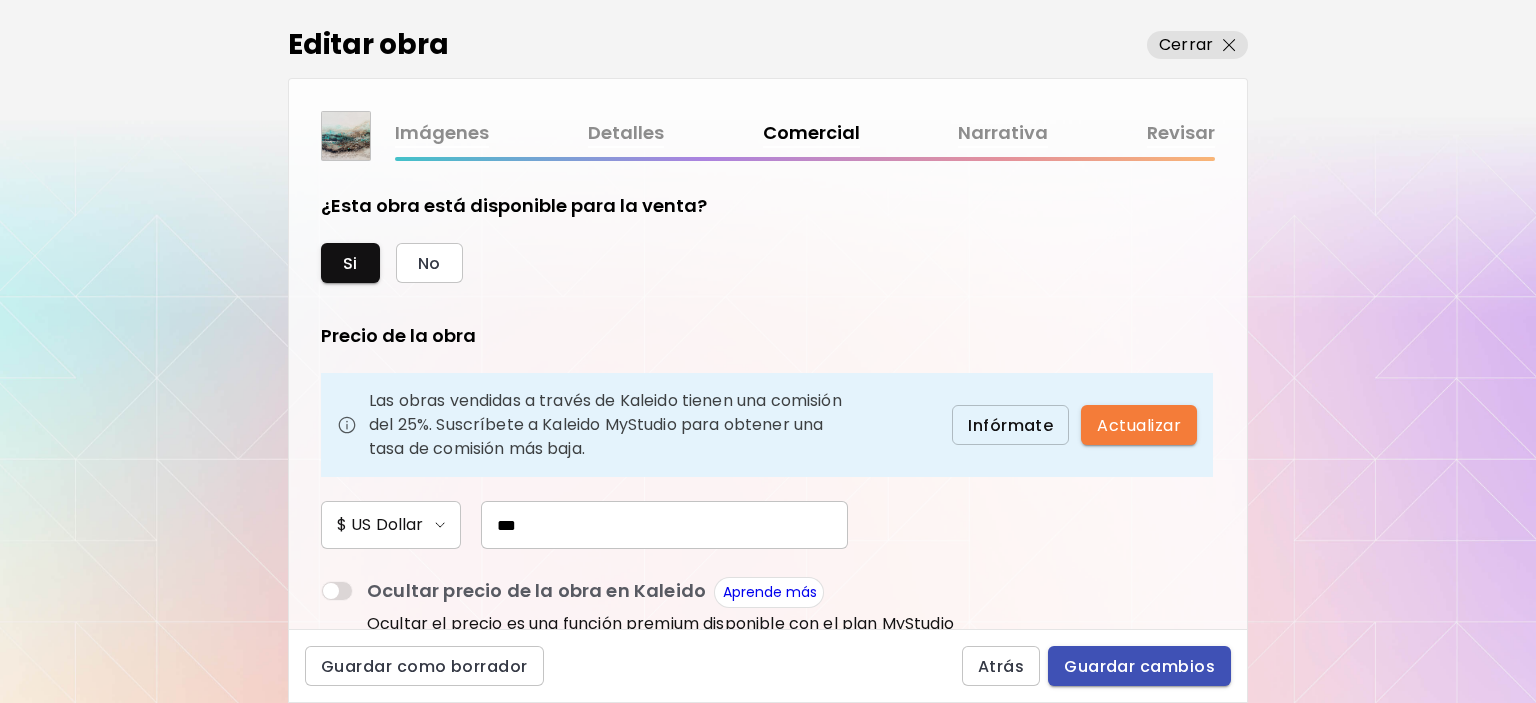 click on "Guardar cambios" at bounding box center [1139, 666] 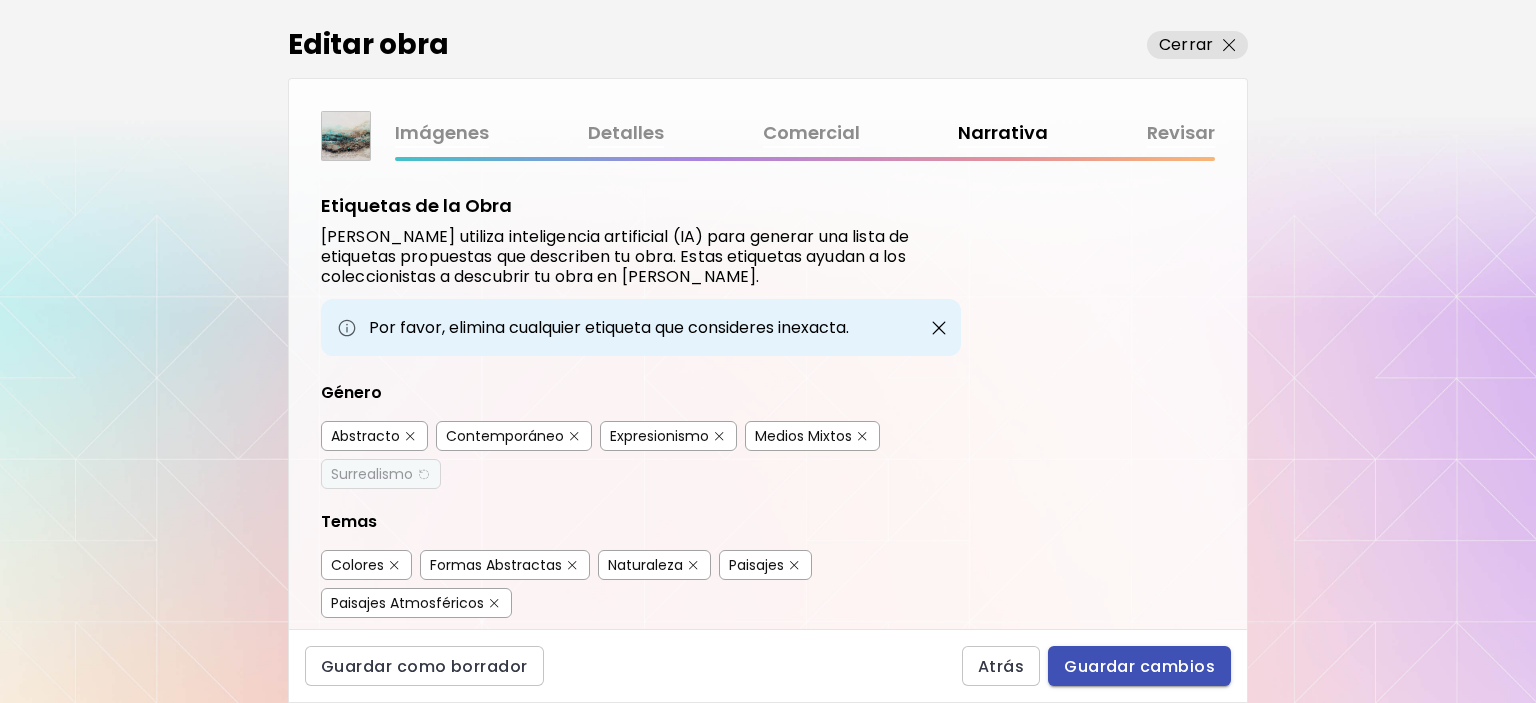 click on "Guardar cambios" at bounding box center [1139, 666] 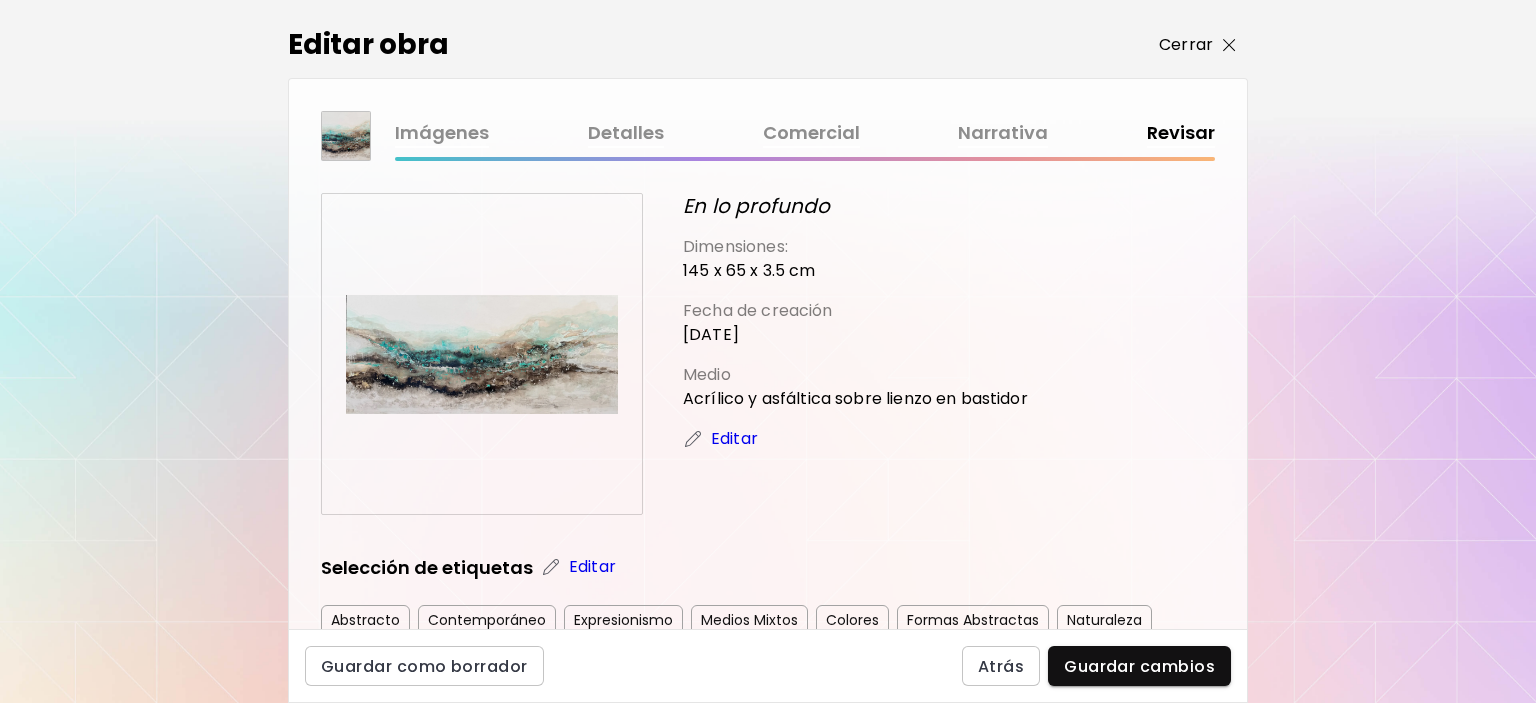 click at bounding box center [1229, 45] 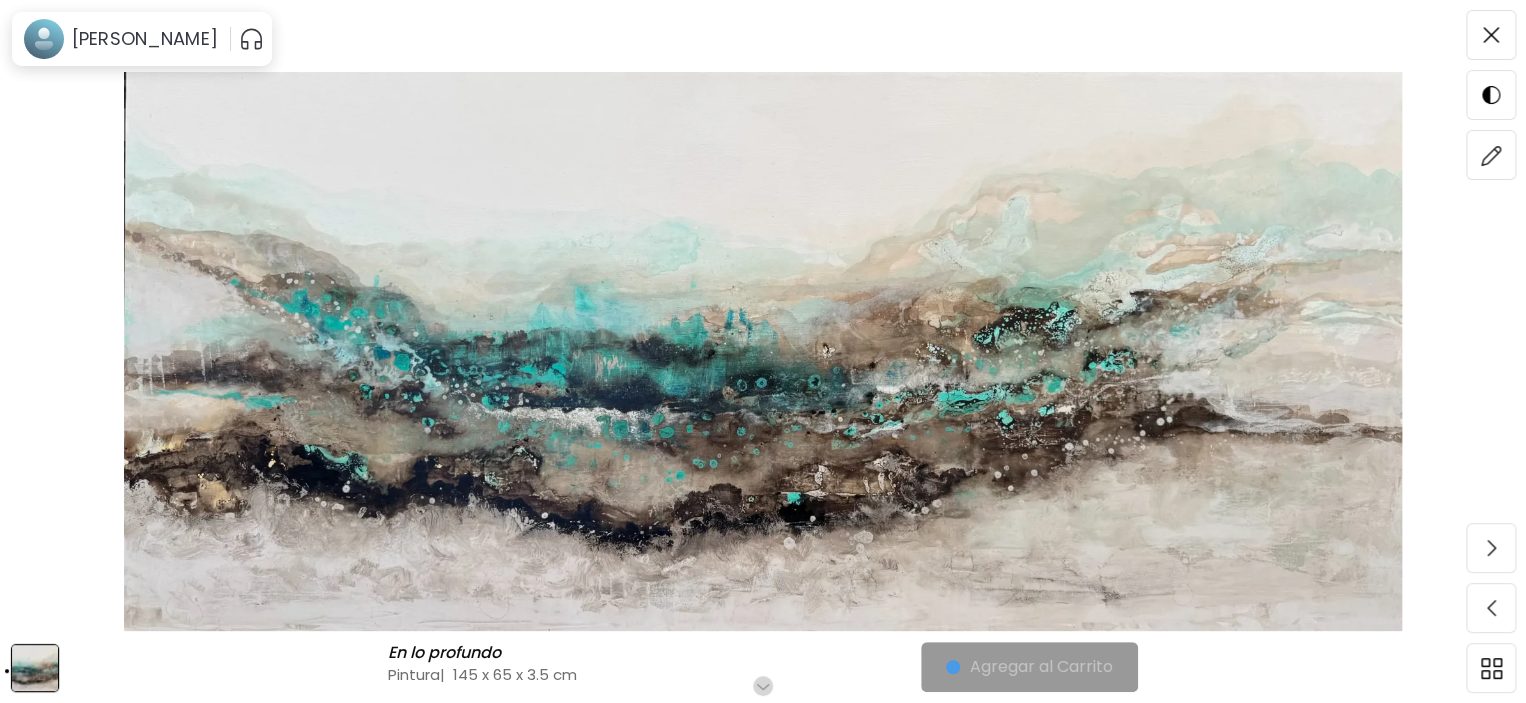 scroll, scrollTop: 300, scrollLeft: 0, axis: vertical 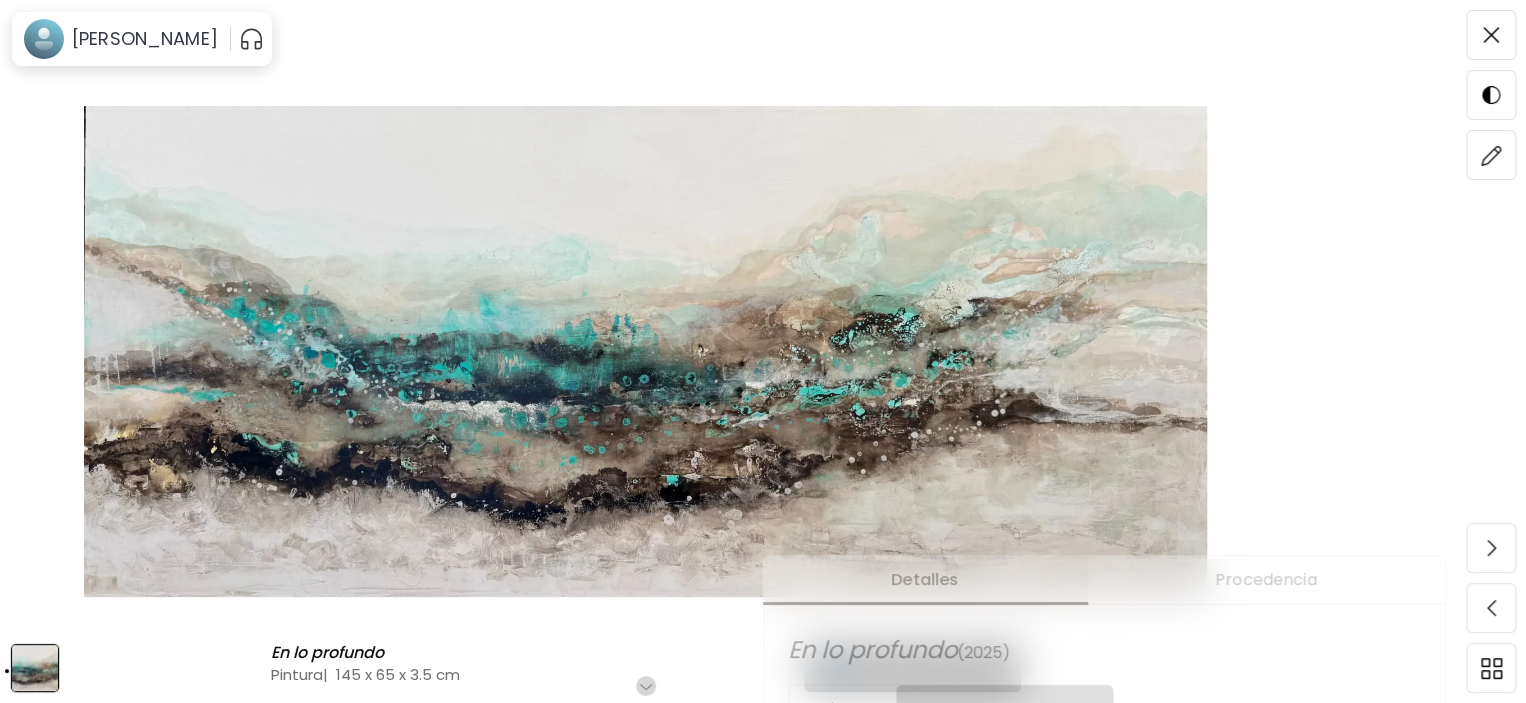 click on "En lo profundo En lo profundo Pintura   |  145 x 65 x 3.5 cm Desplázate para ver más Agregar al Carrito Detalles Procedencia En lo profundo   (2025) US$ 900 Agregar al Carrito   Detalles de la obra Pintura 145 x 65 x 3.5 cm Acrílico y asfáltica sobre lienzo en bastidor No se activa en AR Etiquetas de arte Contemporáneo Naturaleza Azul Sereno Abstracto Paisajes Blanco Reflexivo Expresionismo Paisajes Atmosféricos Marrón Calmo Medios Mixtos Colores Gris Contemplativo Formas Abstractas Turquesa Soñador Tranquilo Pacífico Etéreo Inspirador Único Declaración de la obra Te gusta  En lo profundo  por Paula DAMENO ALMIRON? US$ 900 Agregar al Carrito Agrega a favoritos" at bounding box center [763, 51] 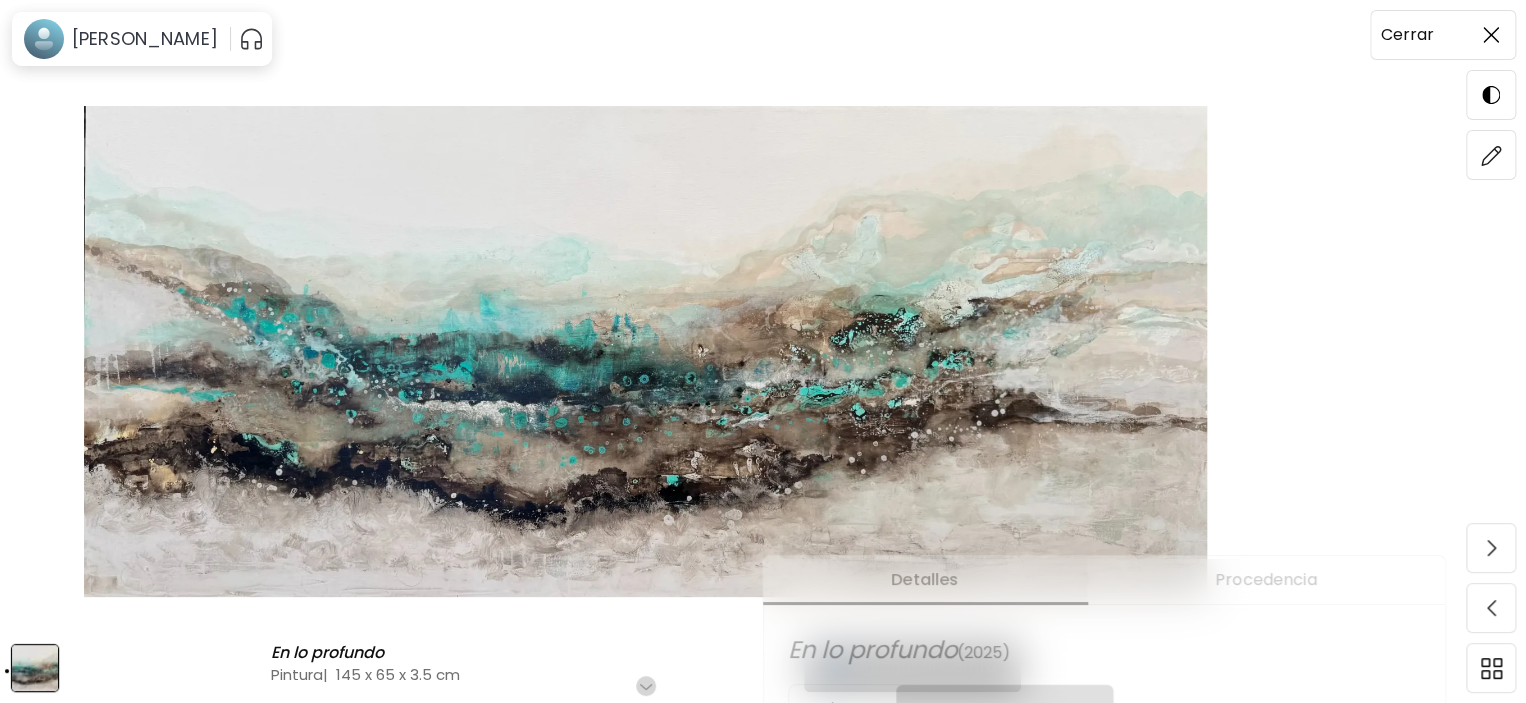 click at bounding box center (1491, 35) 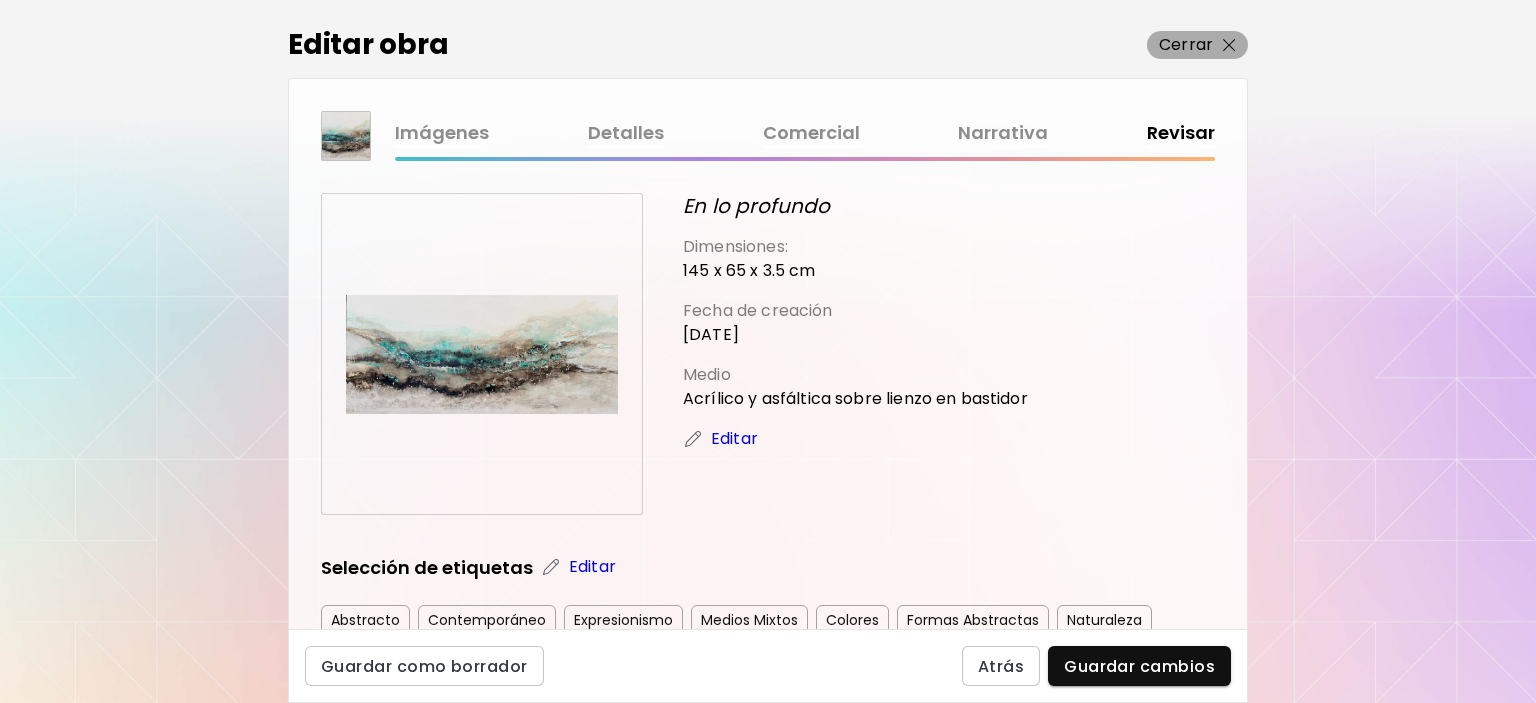 click on "Cerrar" at bounding box center [1186, 45] 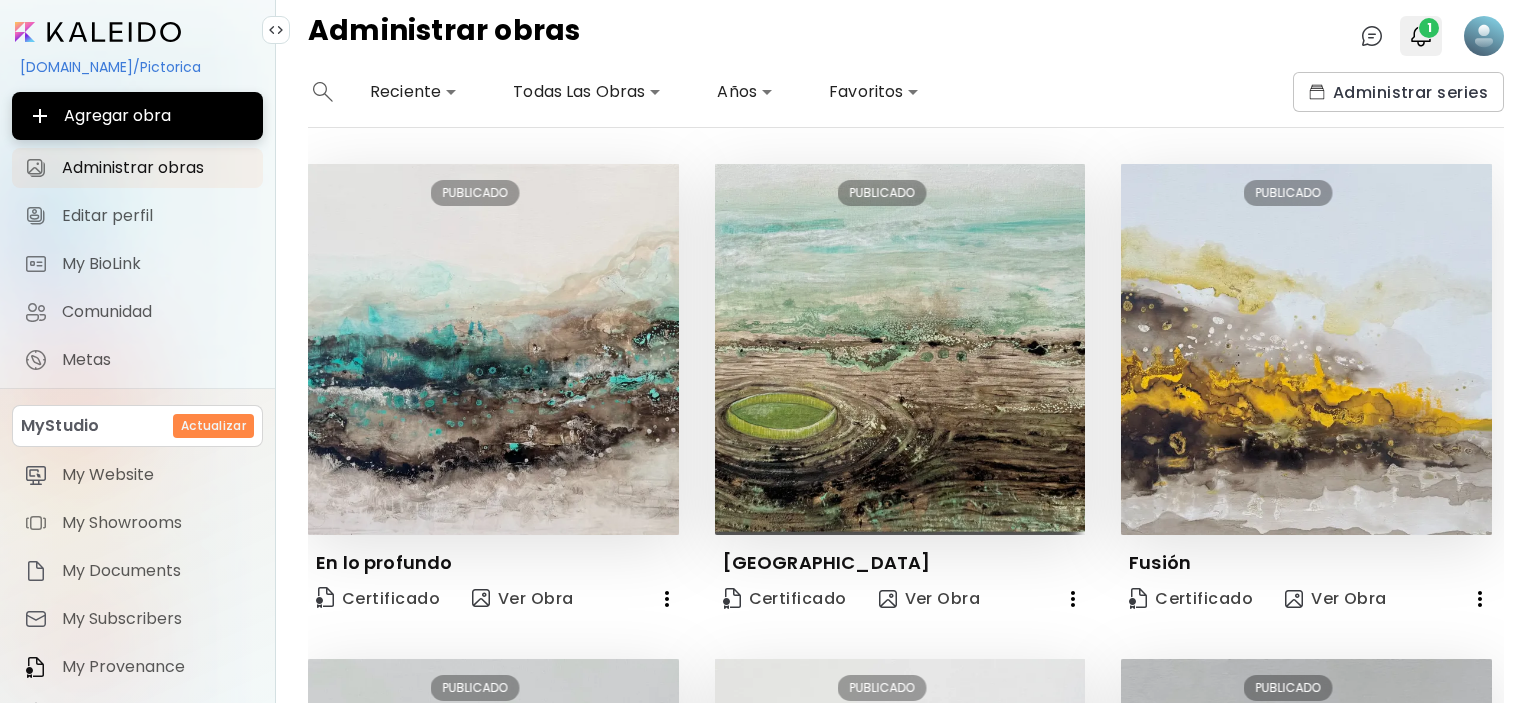click on "1" at bounding box center (1429, 28) 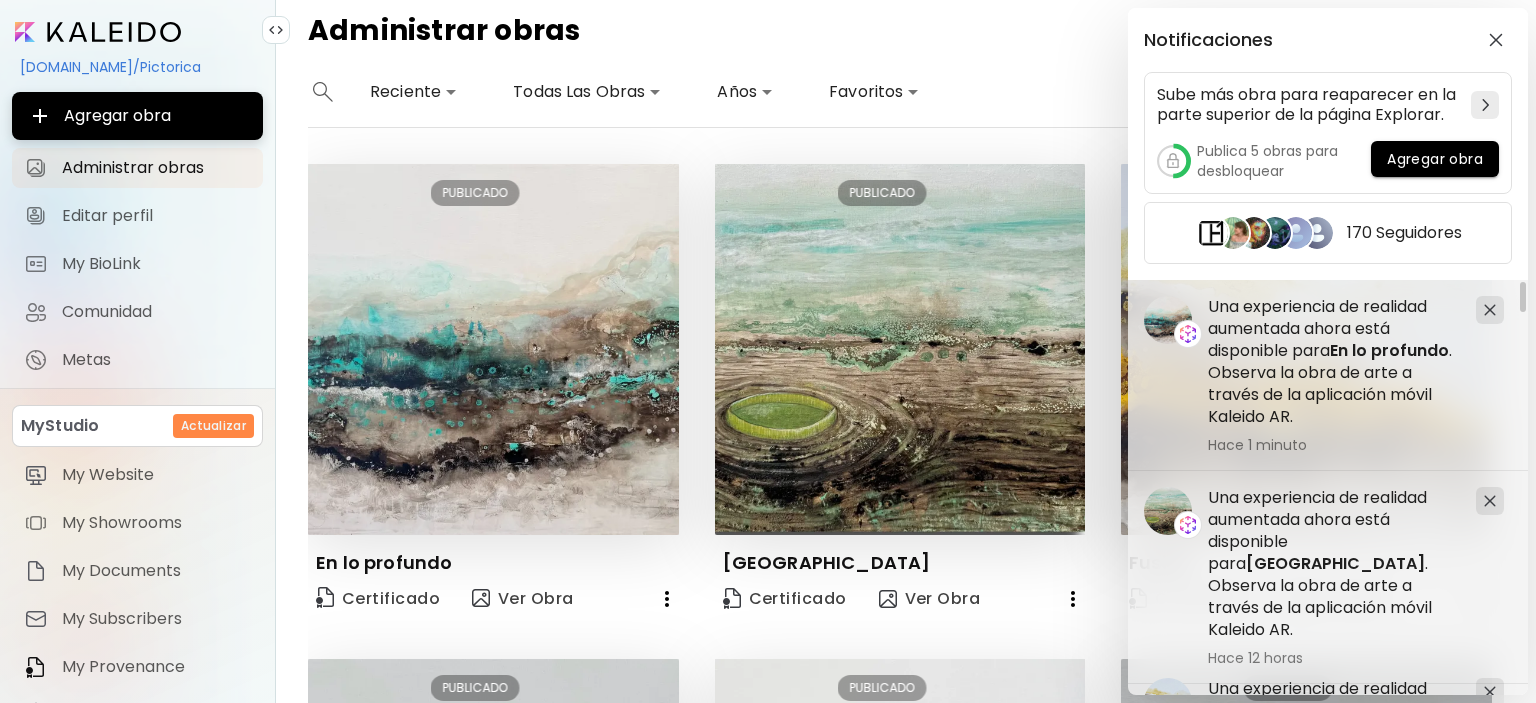 click on "Notificaciones Sube más obra para reaparecer en la parte superior de la página Explorar. Publica 5 obras para desbloquear Agregar obra 170 Seguidores Una experiencia de realidad aumentada ahora está disponible para  Horizonte Latente . Observa la obra de arte a través de la aplicación móvil Kaleido AR. Hace 12 horas Una experiencia de realidad aumentada ahora está disponible para  Presencia . Observa la obra de arte a través de la aplicación móvil Kaleido AR. Hace 12 horas Una experiencia de realidad aumentada ahora está disponible para  Paraná . Observa la obra de arte a través de la aplicación móvil Kaleido AR. Hace 12 horas Una experiencia de realidad aumentada ahora está disponible para  Fusión . Observa la obra de arte a través de la aplicación móvil Kaleido AR. Hace 12 horas Una experiencia de realidad aumentada ahora está disponible para  En lo profundo . Observa la obra de arte a través de la aplicación móvil Kaleido AR. Hace 1 minuto" at bounding box center (768, 351) 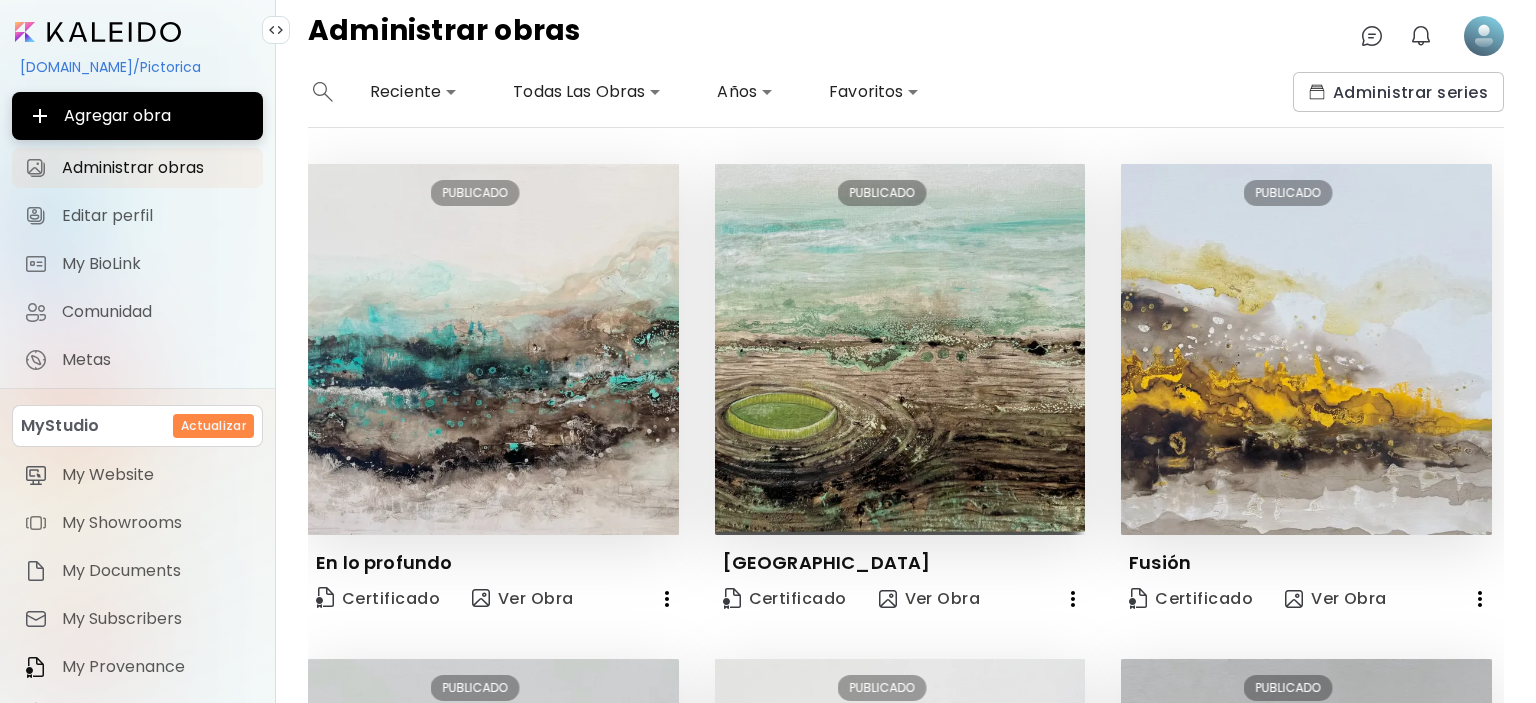 click on "[DOMAIN_NAME]/Pictorica" at bounding box center [137, 67] 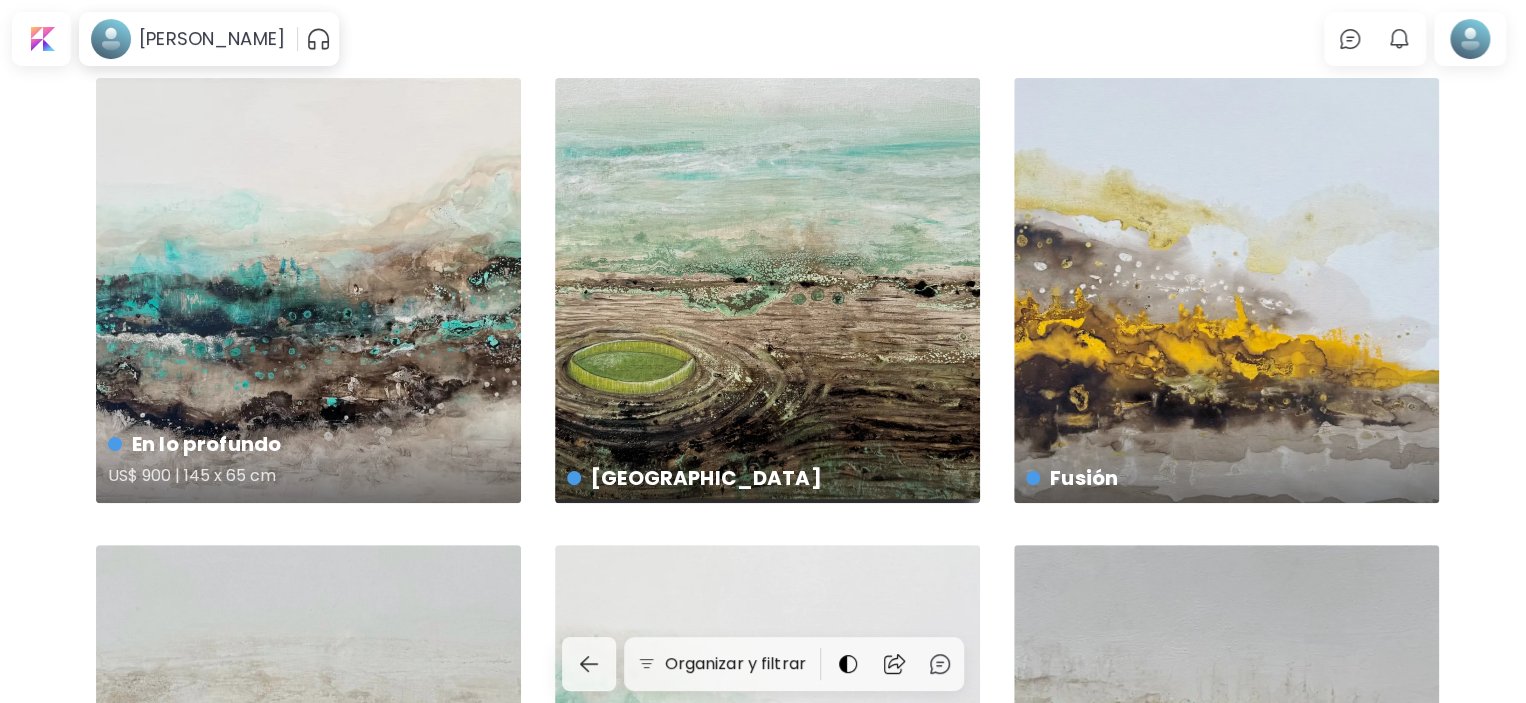 click on "En lo profundo US$ 900  |  145 x 65 cm" at bounding box center (308, 290) 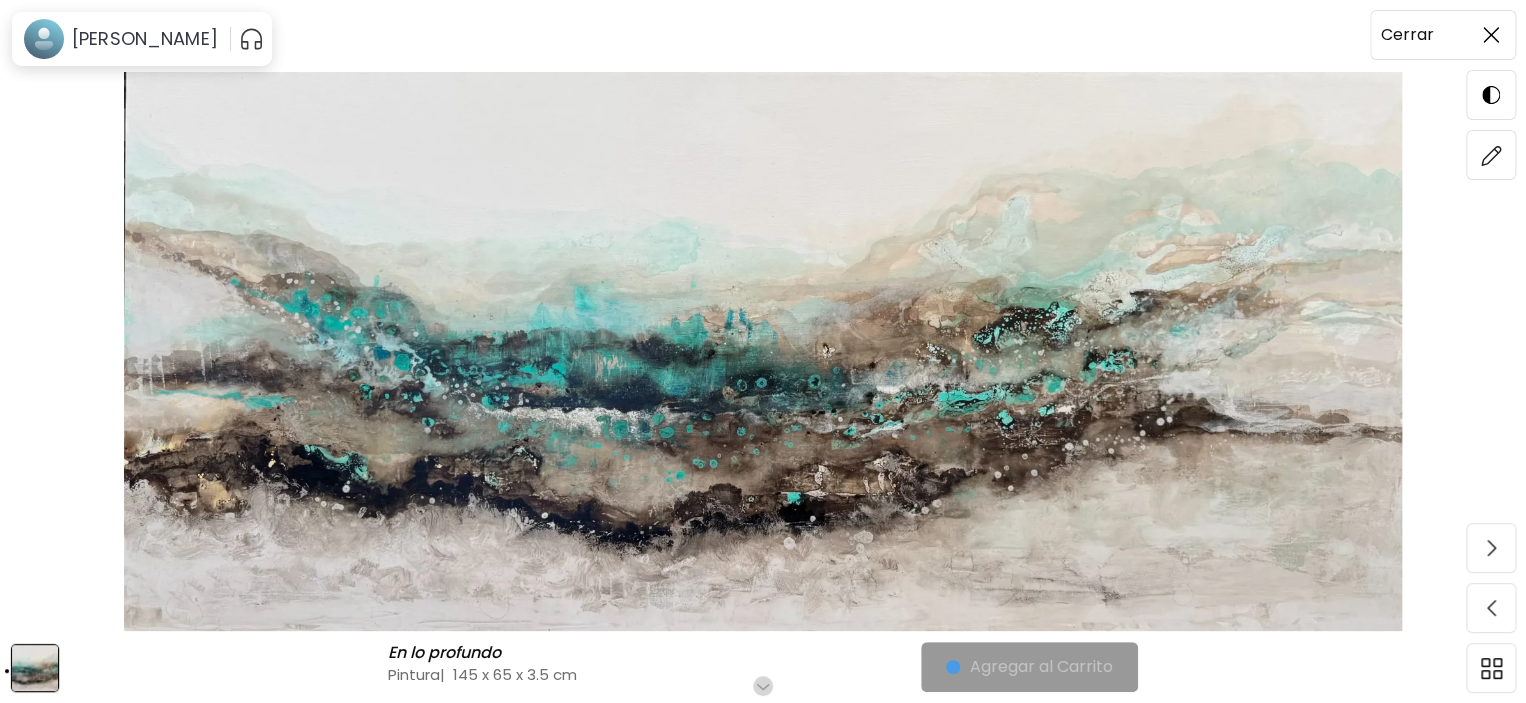 click at bounding box center [1491, 35] 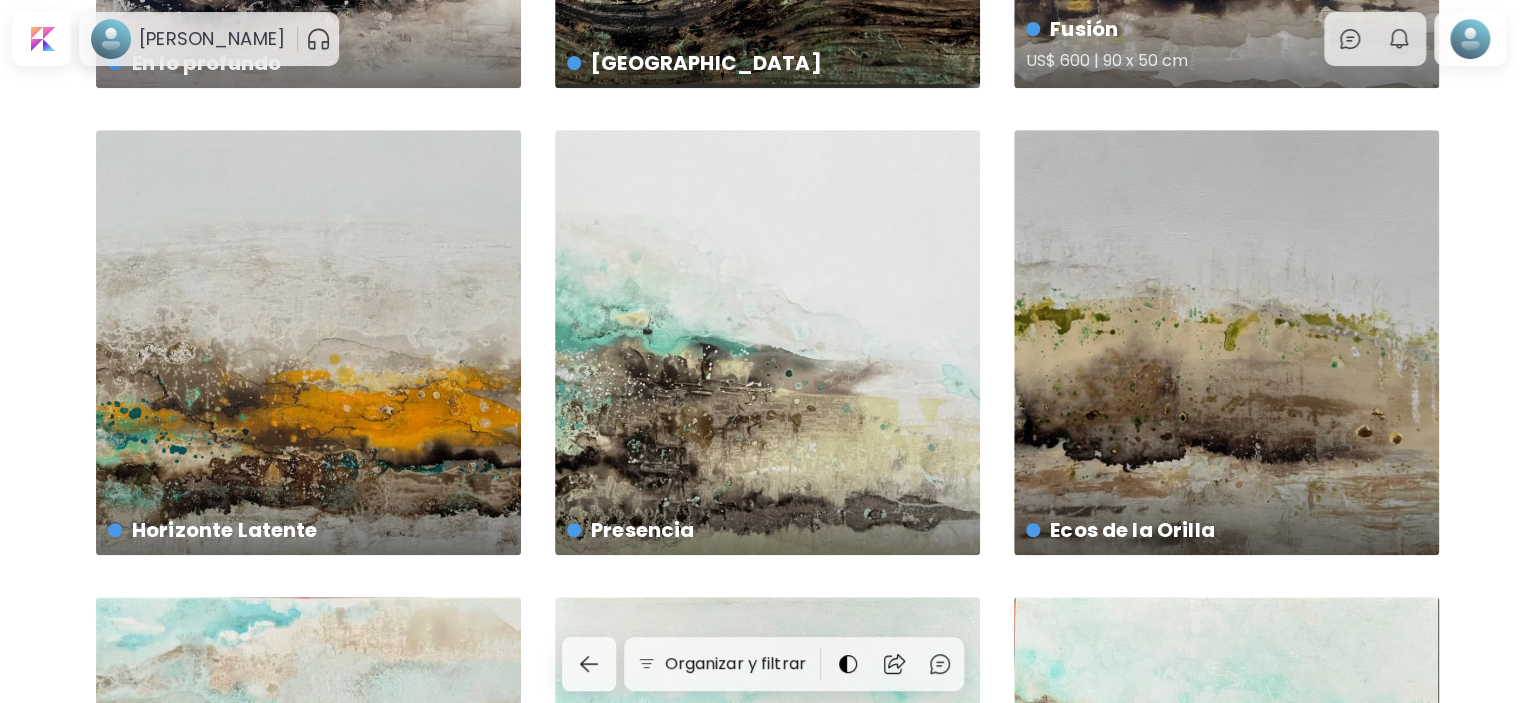 scroll, scrollTop: 0, scrollLeft: 0, axis: both 